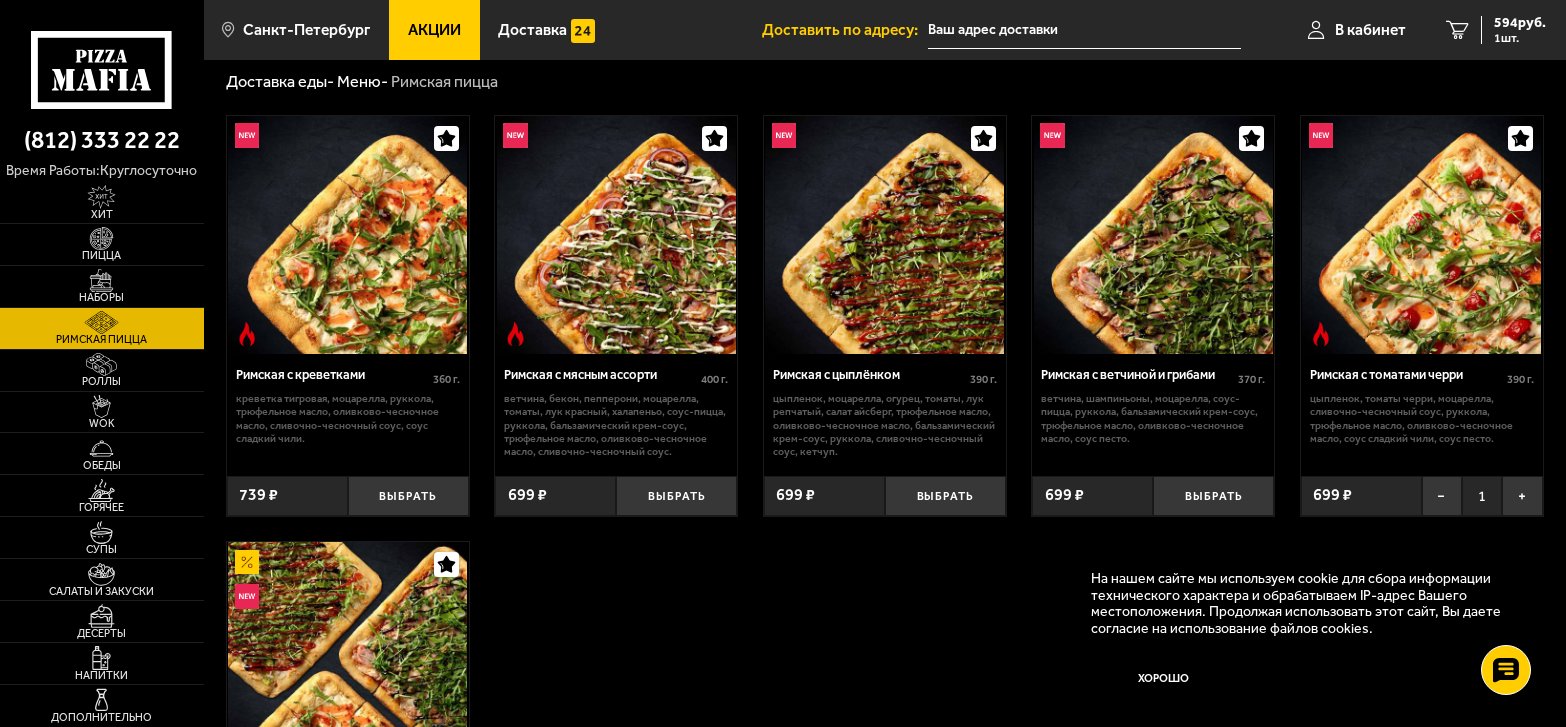 scroll, scrollTop: 0, scrollLeft: 0, axis: both 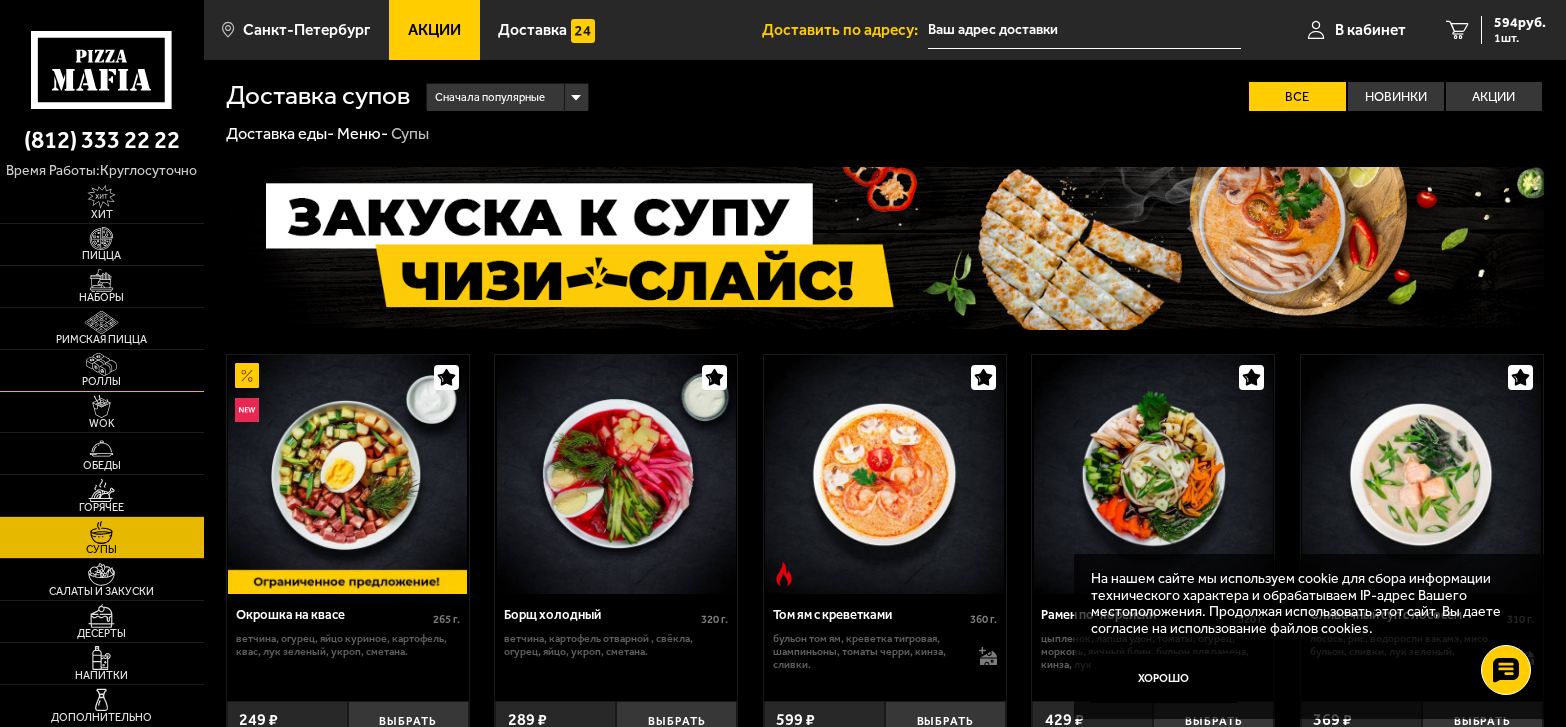 click at bounding box center [101, 364] 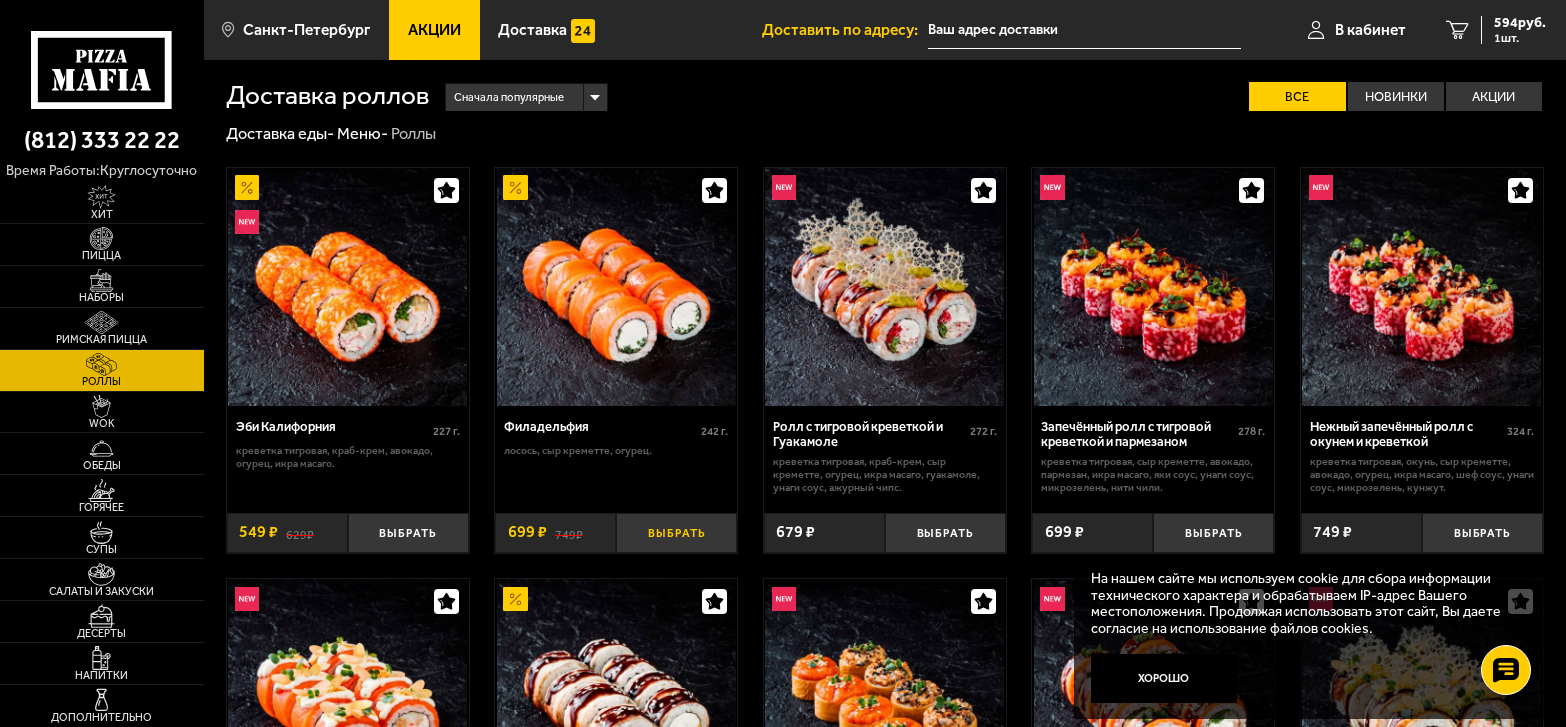 click on "Выбрать" at bounding box center (676, 533) 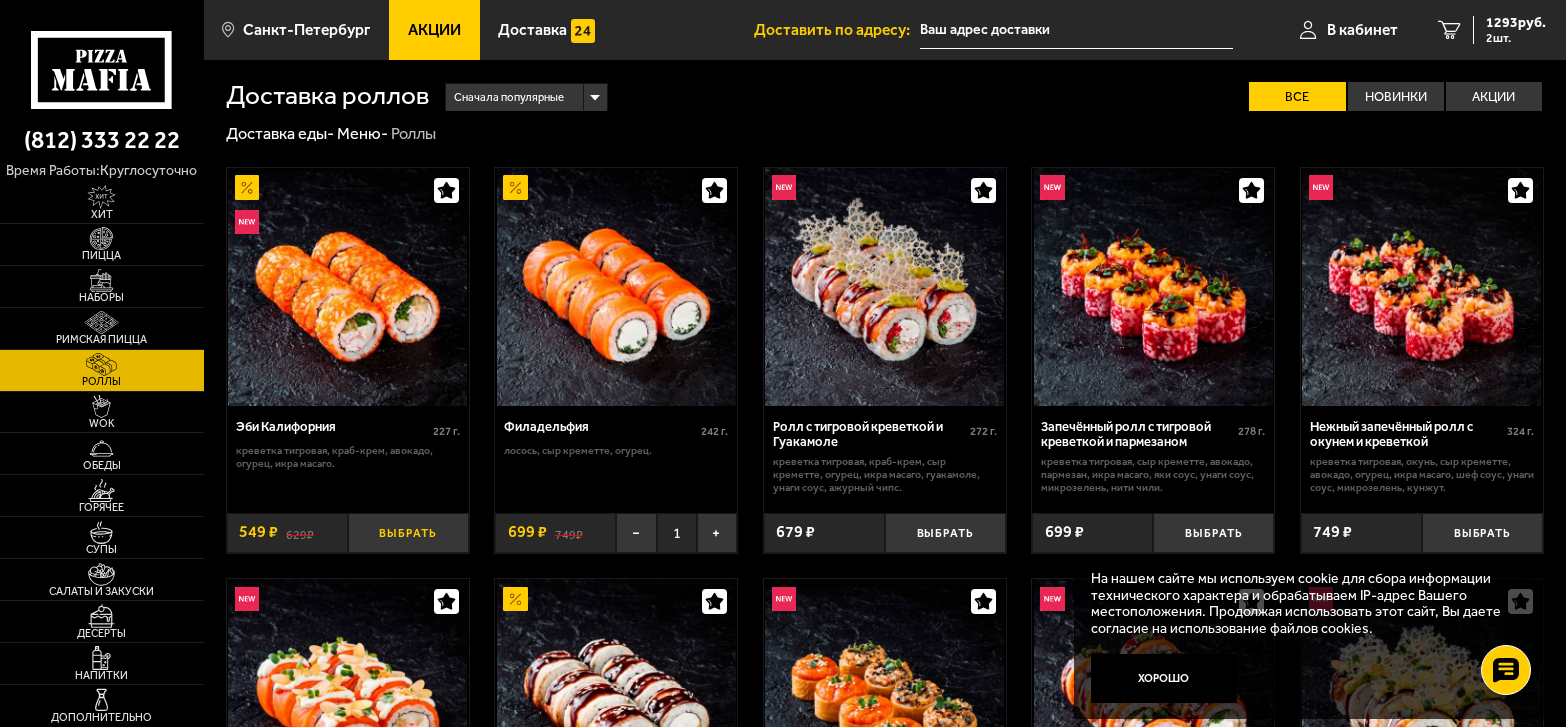 click on "Выбрать" at bounding box center [408, 533] 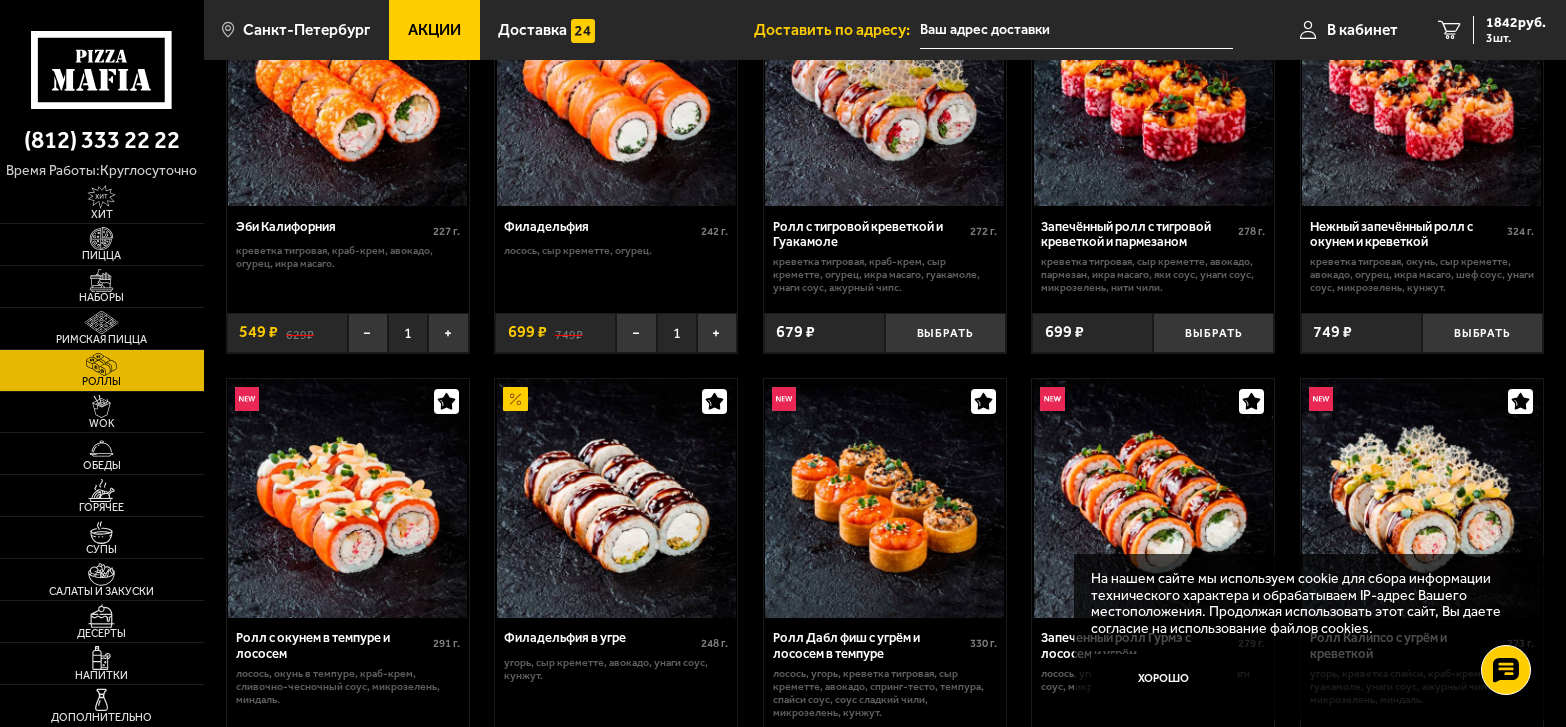 scroll, scrollTop: 100, scrollLeft: 0, axis: vertical 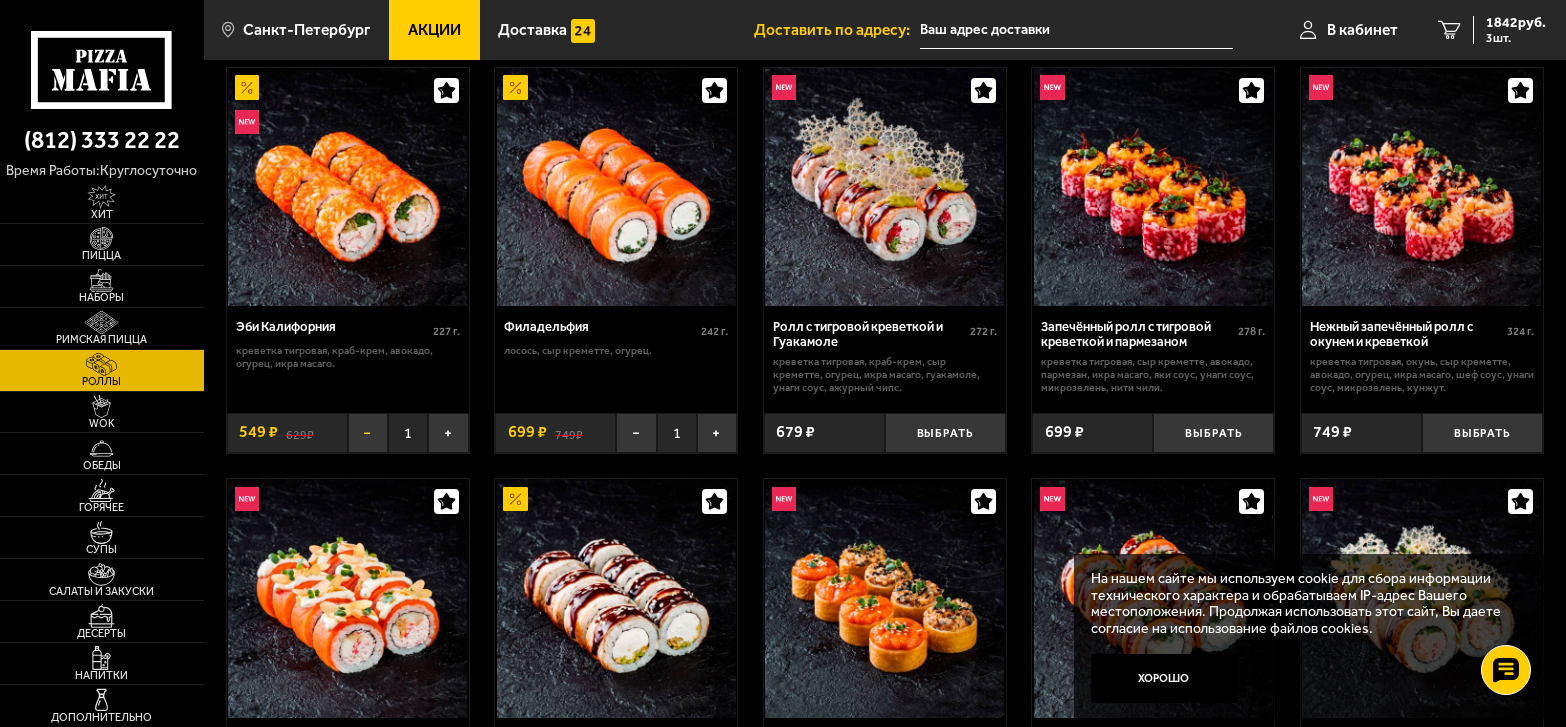 click on "−" at bounding box center [368, 433] 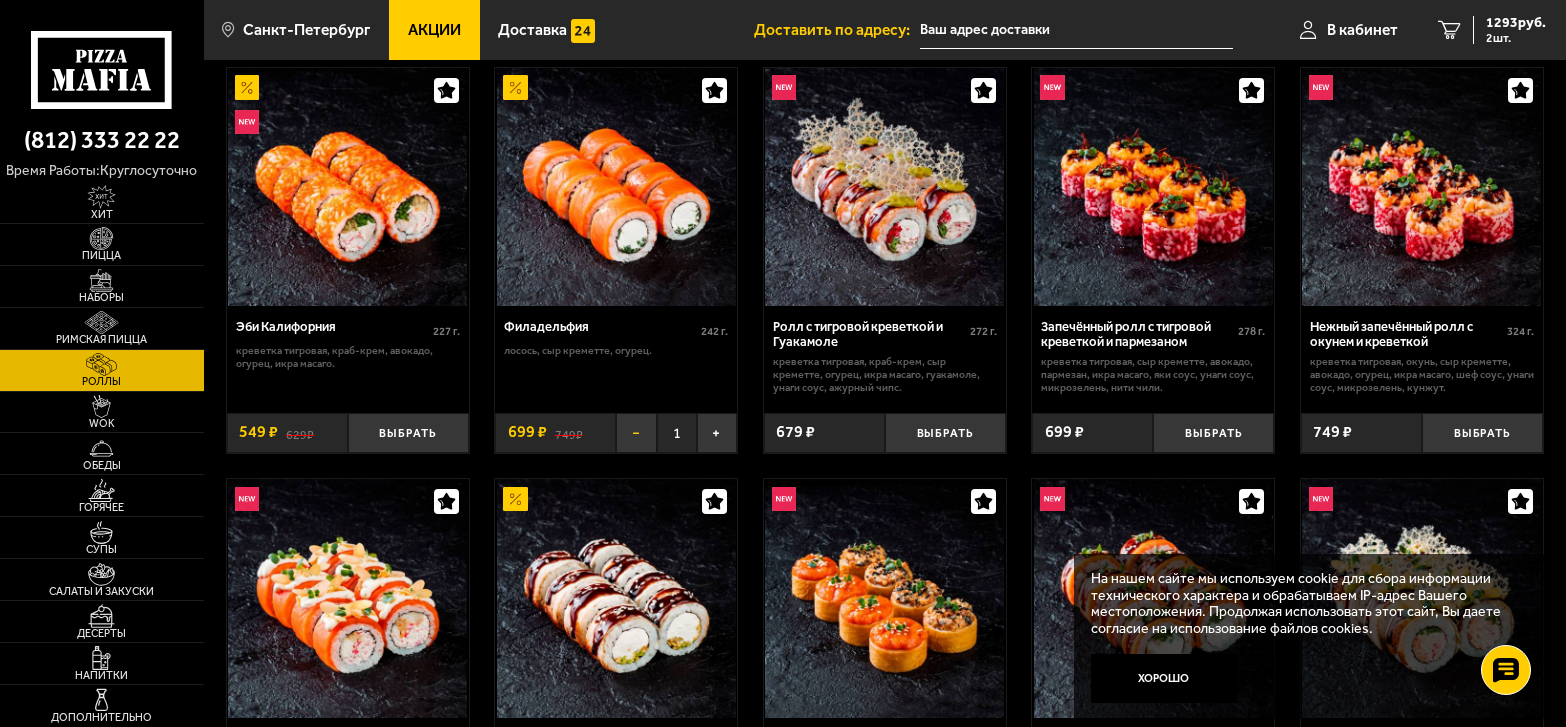 click on "−" at bounding box center [636, 433] 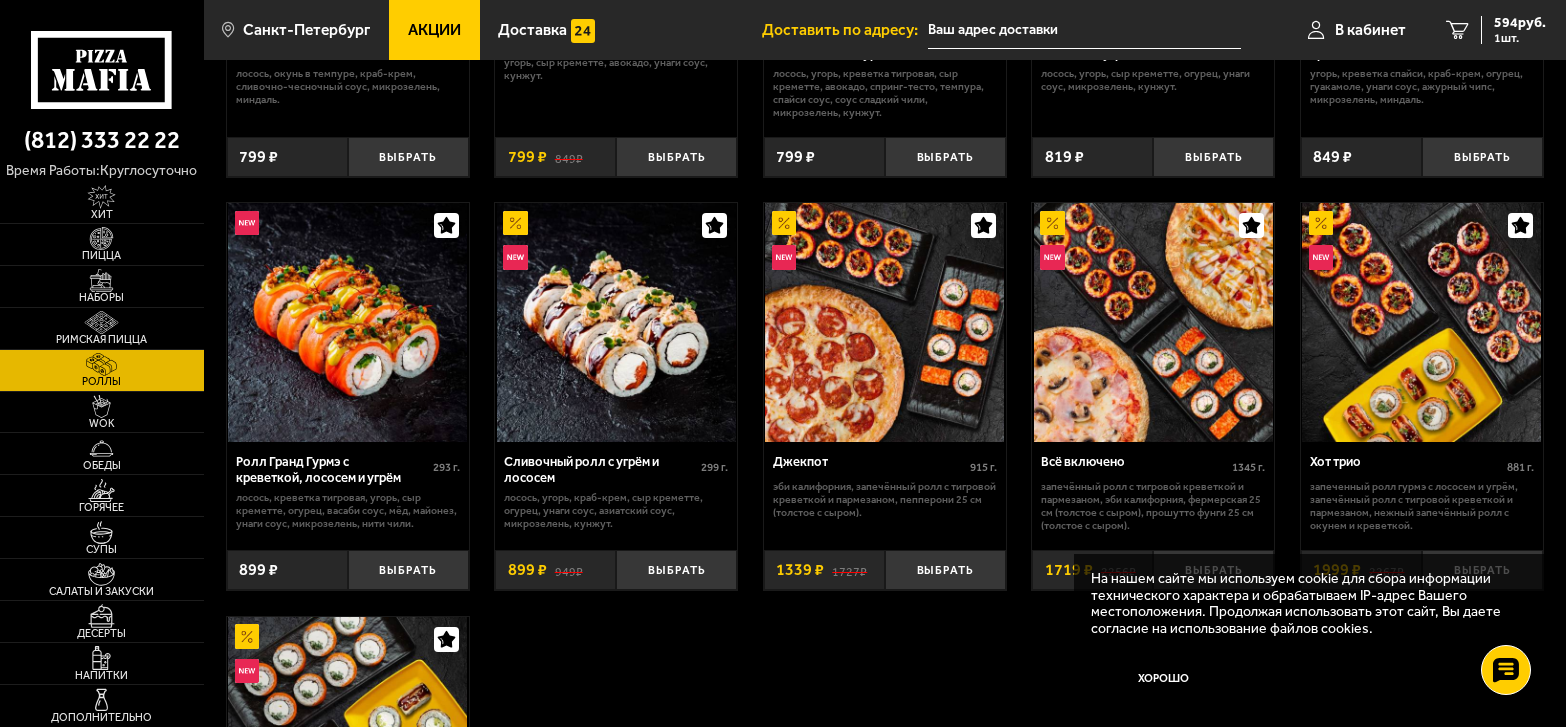 scroll, scrollTop: 1300, scrollLeft: 0, axis: vertical 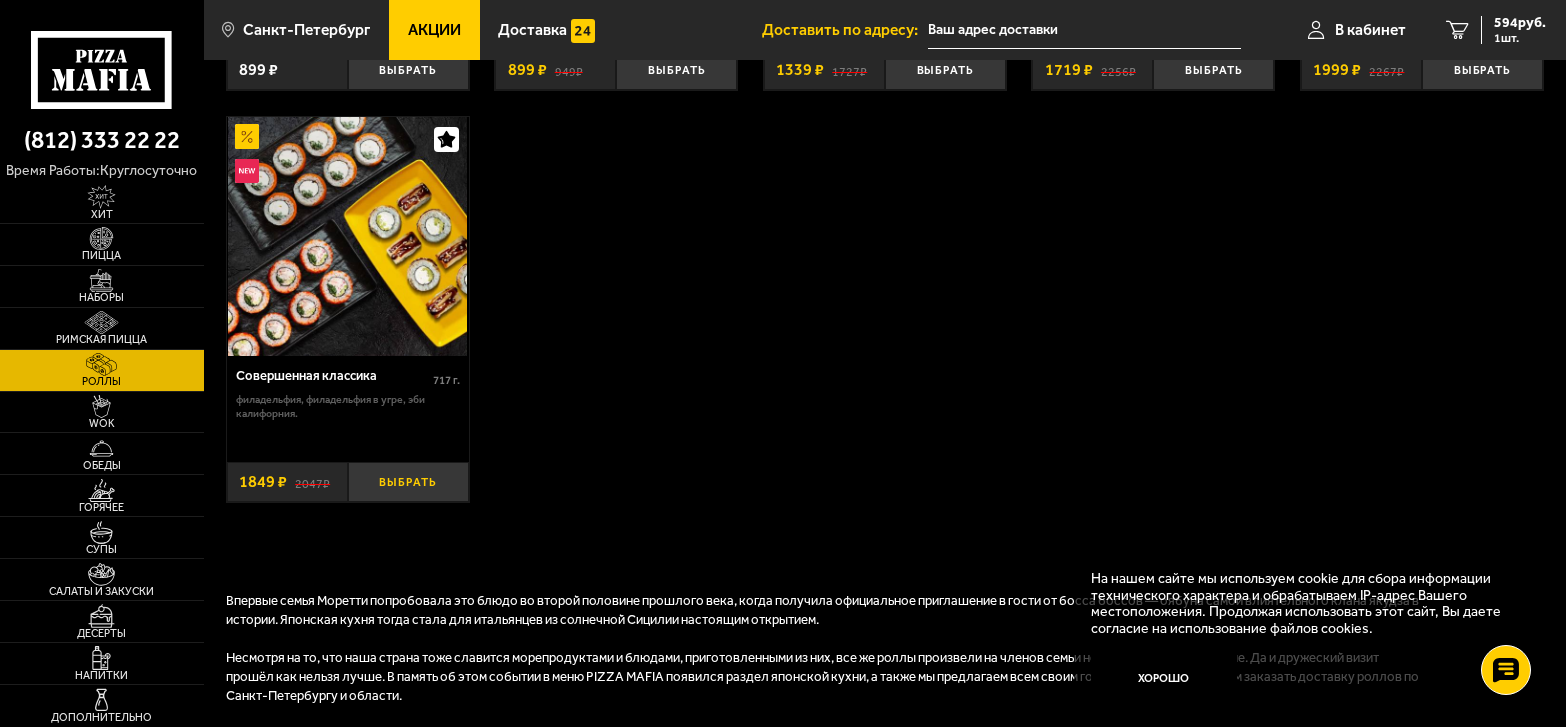 click on "Выбрать" at bounding box center (408, 482) 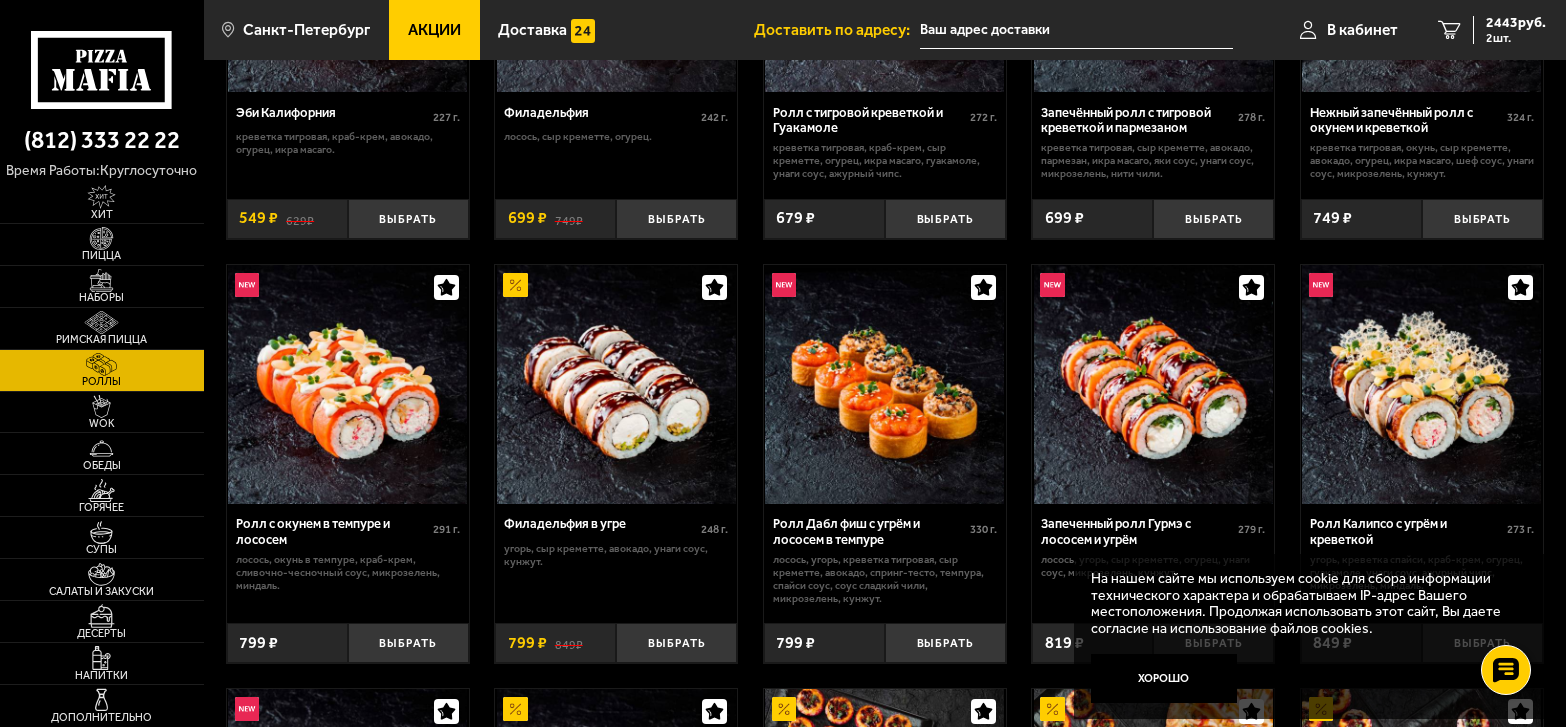 scroll, scrollTop: 0, scrollLeft: 0, axis: both 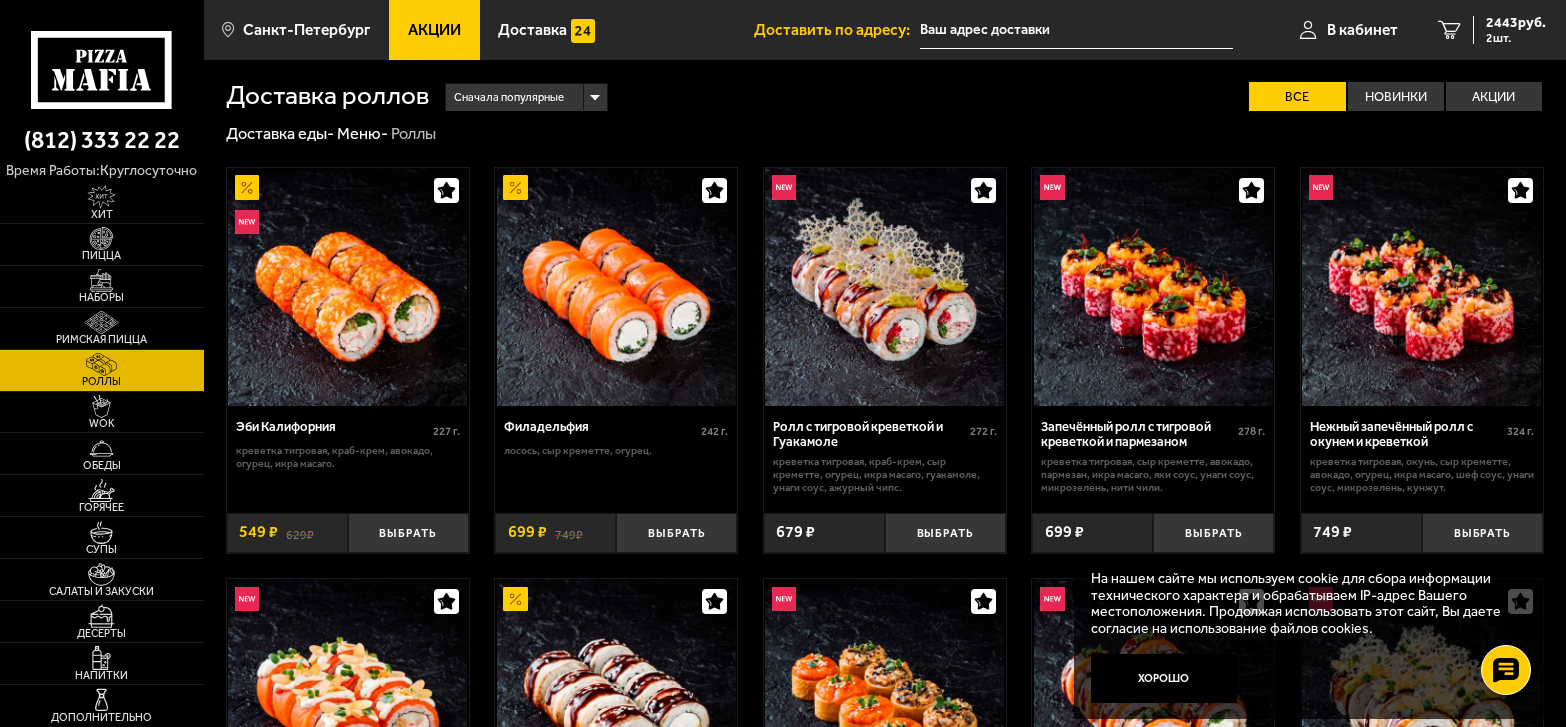 click on "ансоу" at bounding box center [885, 85] 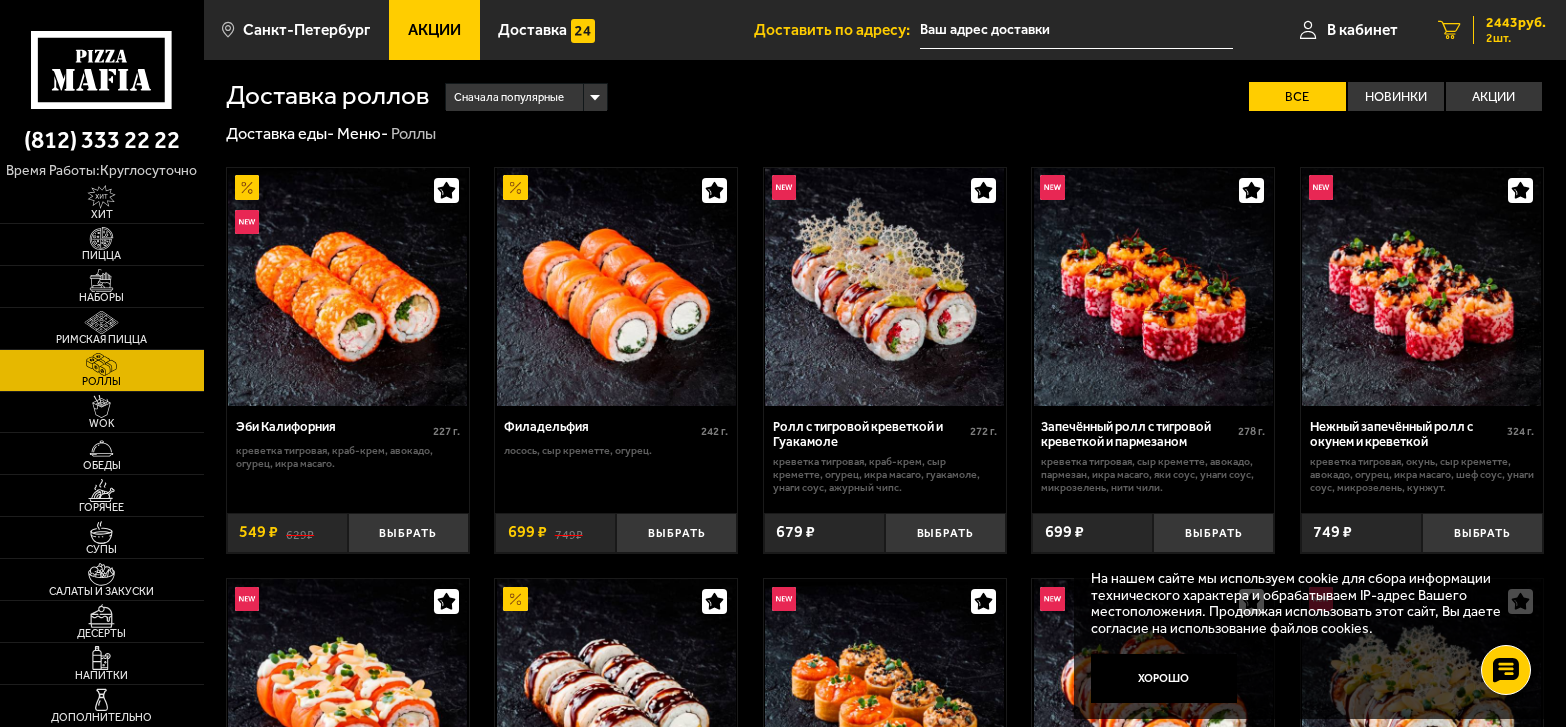 click on "2443  руб." at bounding box center (1516, 23) 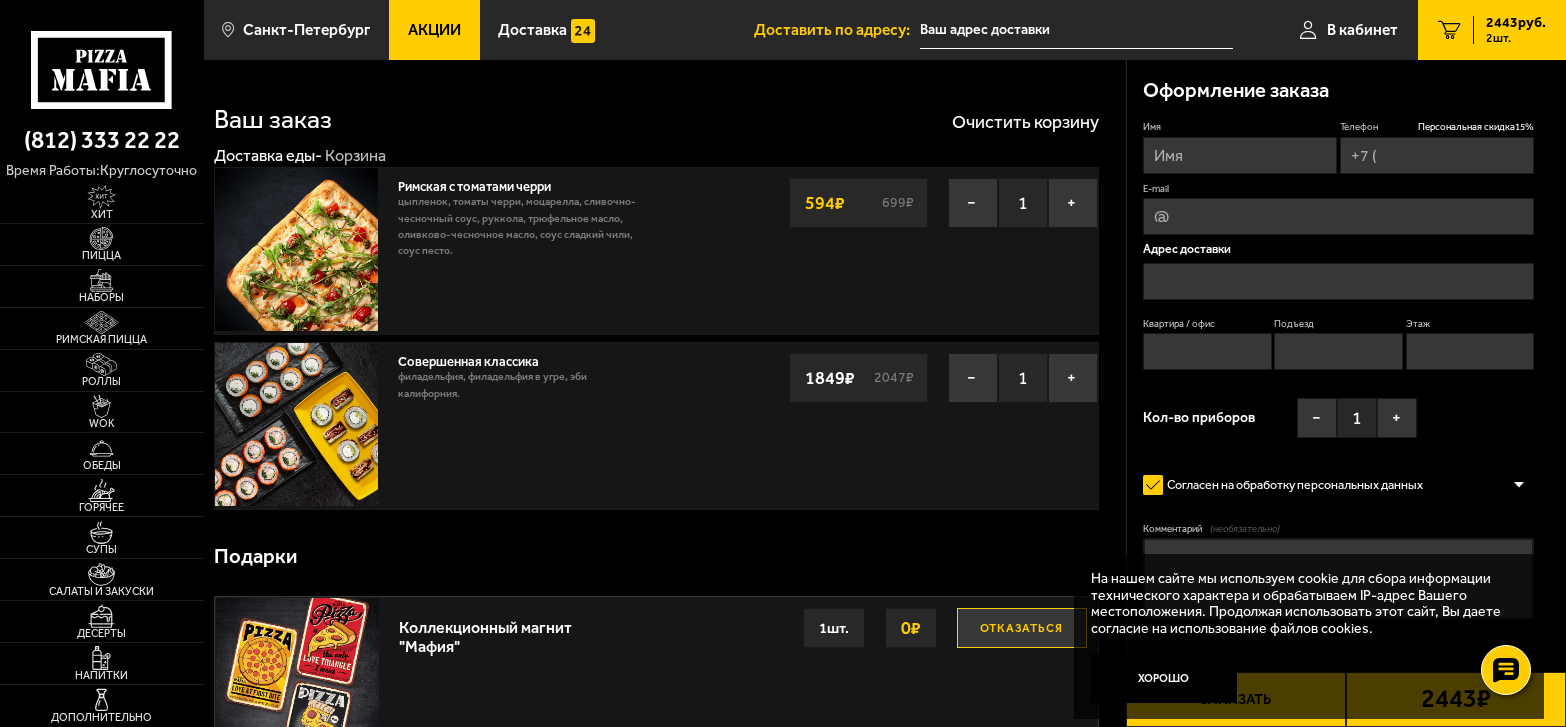 type on "+7 ([PHONE]) [PHONE]-[PHONE]" 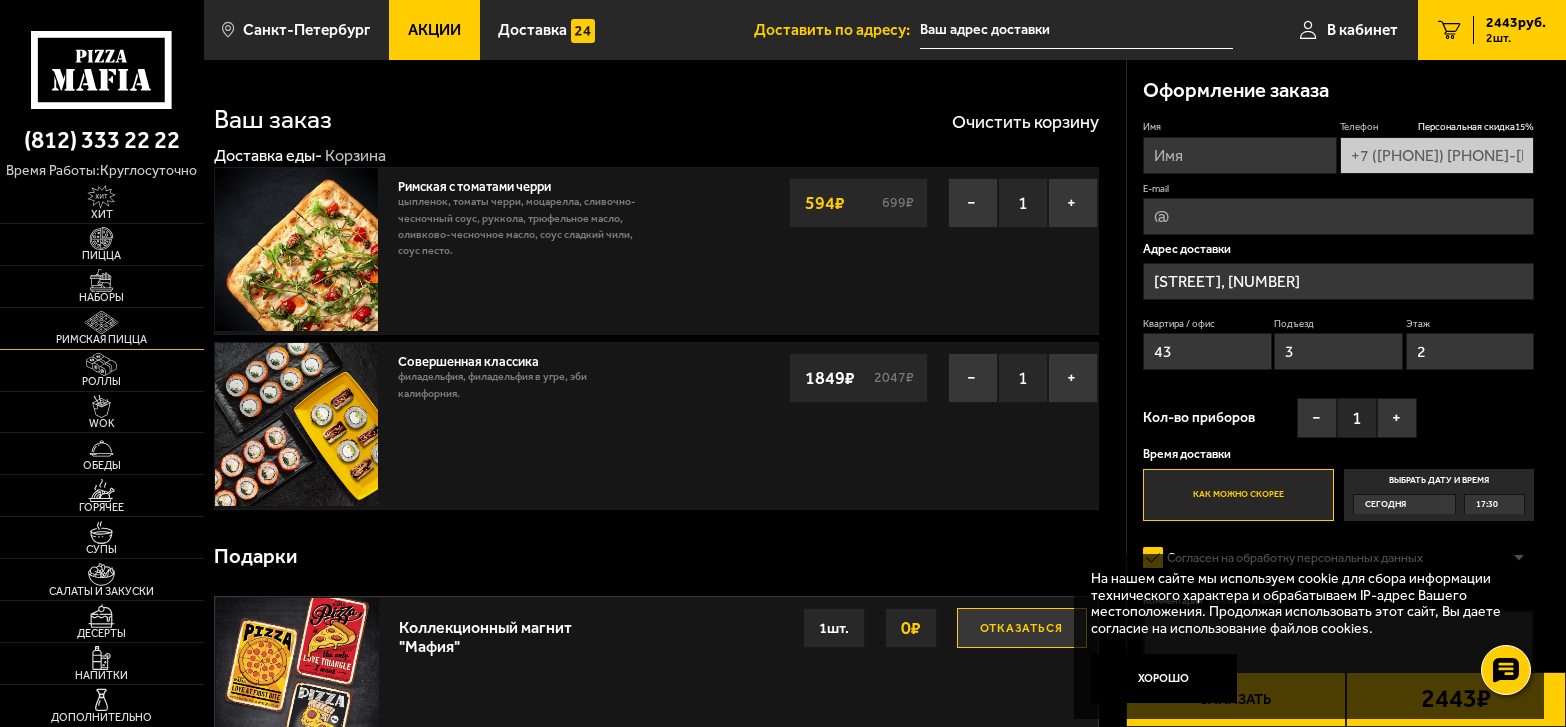 click at bounding box center (101, 322) 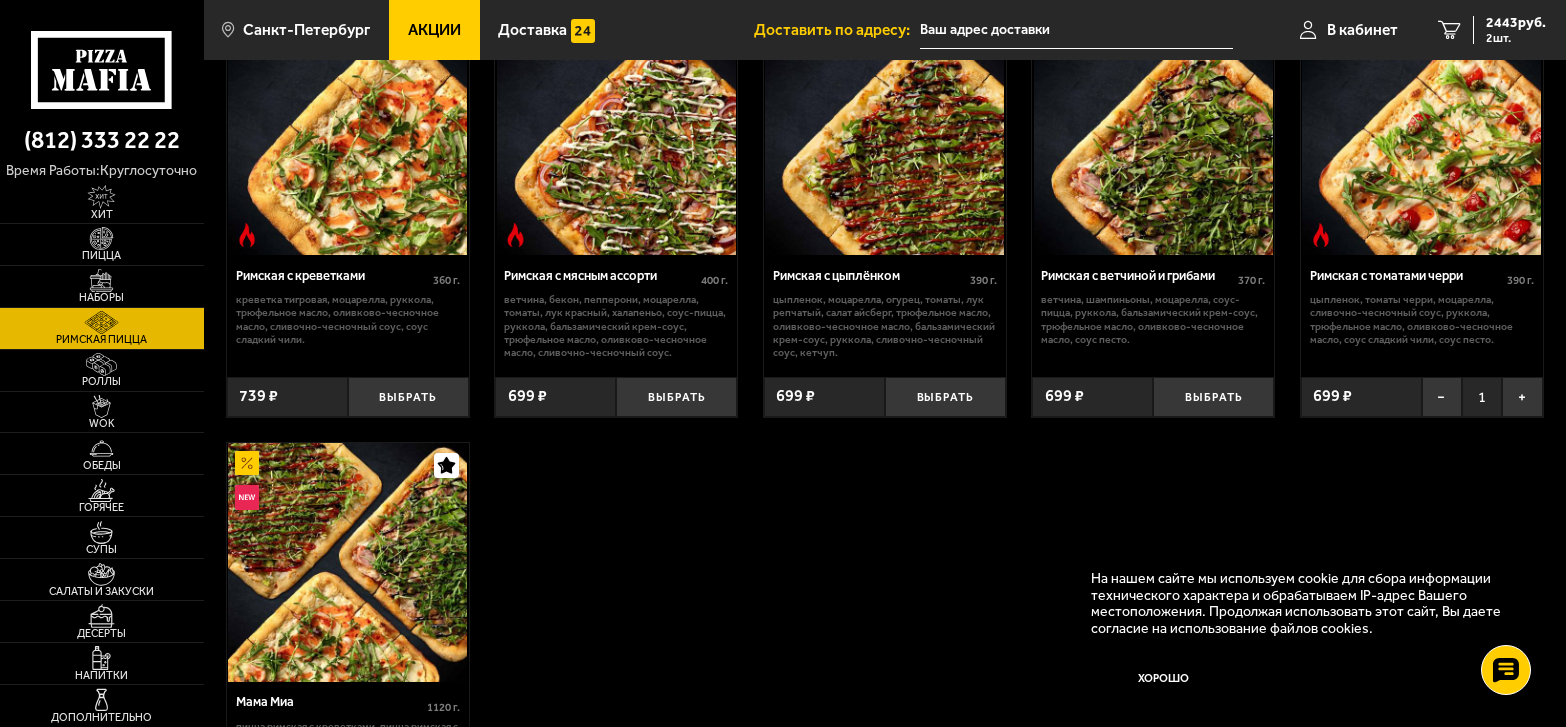 scroll, scrollTop: 40, scrollLeft: 0, axis: vertical 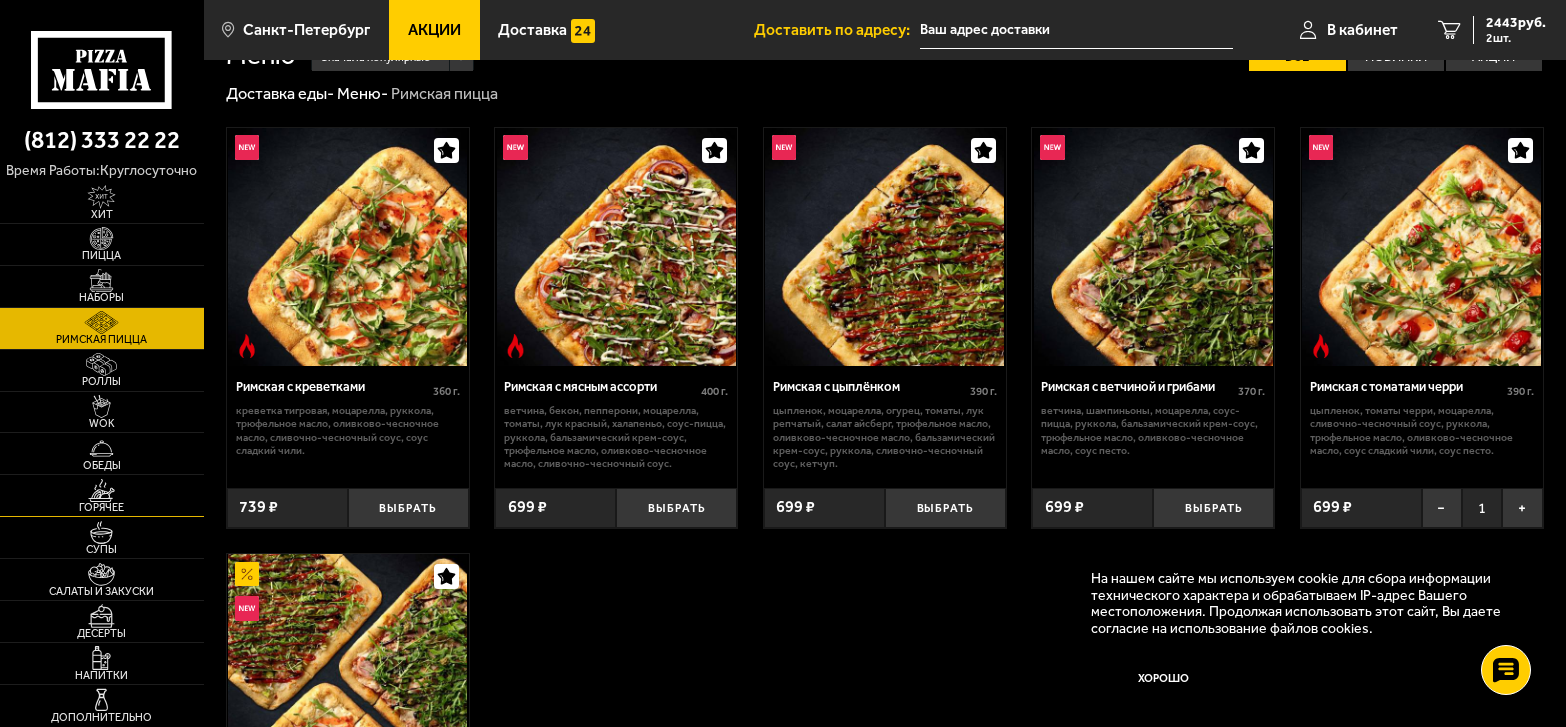 click at bounding box center [101, 490] 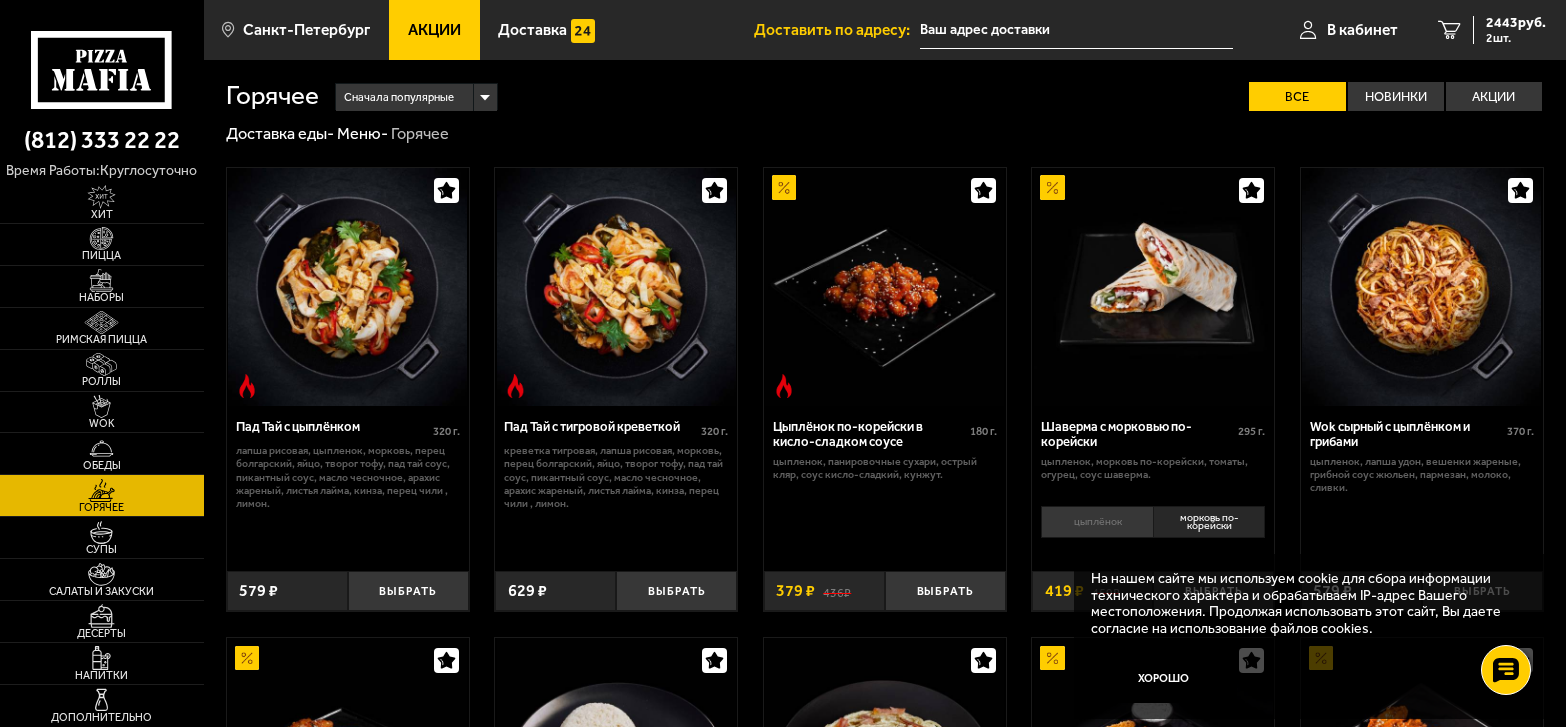 scroll, scrollTop: 200, scrollLeft: 0, axis: vertical 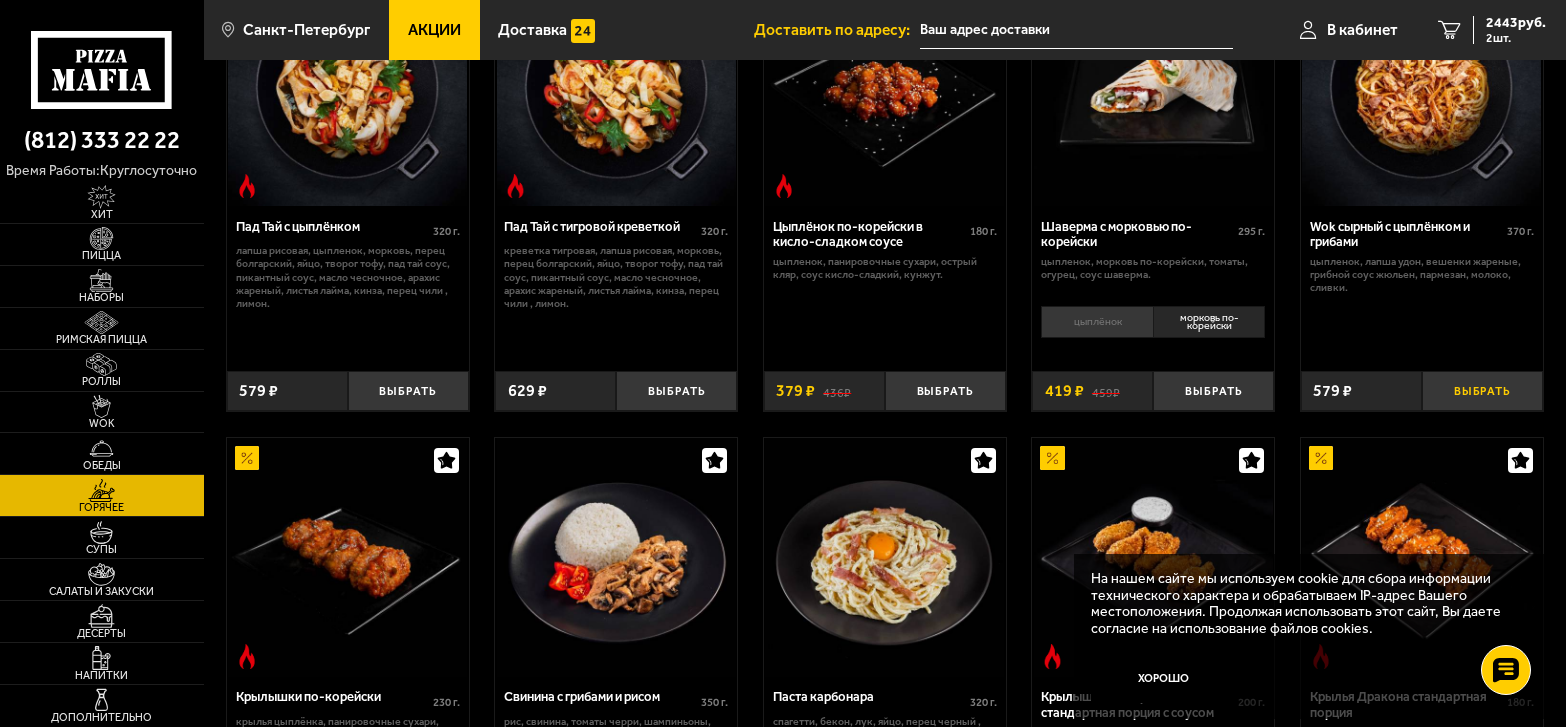 click on "Выбрать" at bounding box center (1482, 391) 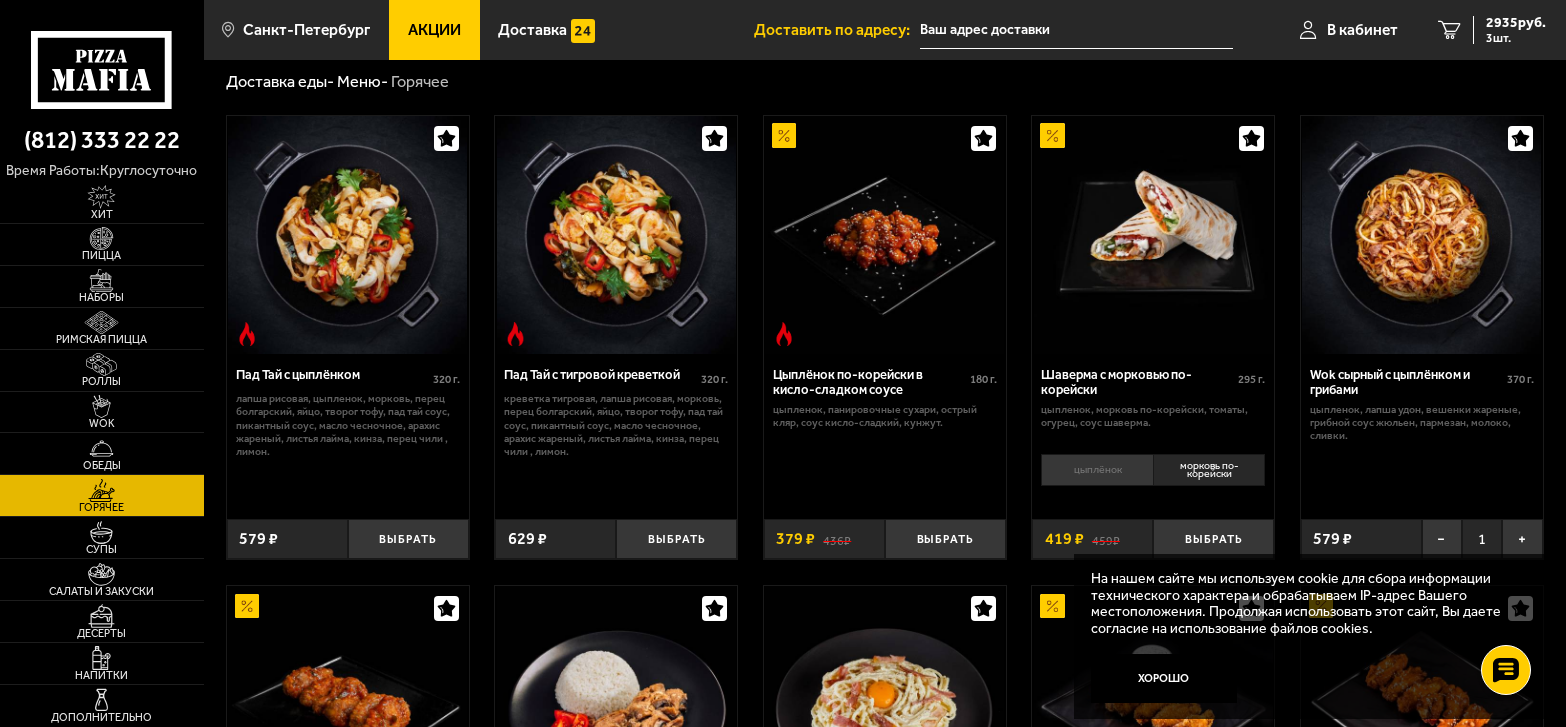 scroll, scrollTop: 100, scrollLeft: 0, axis: vertical 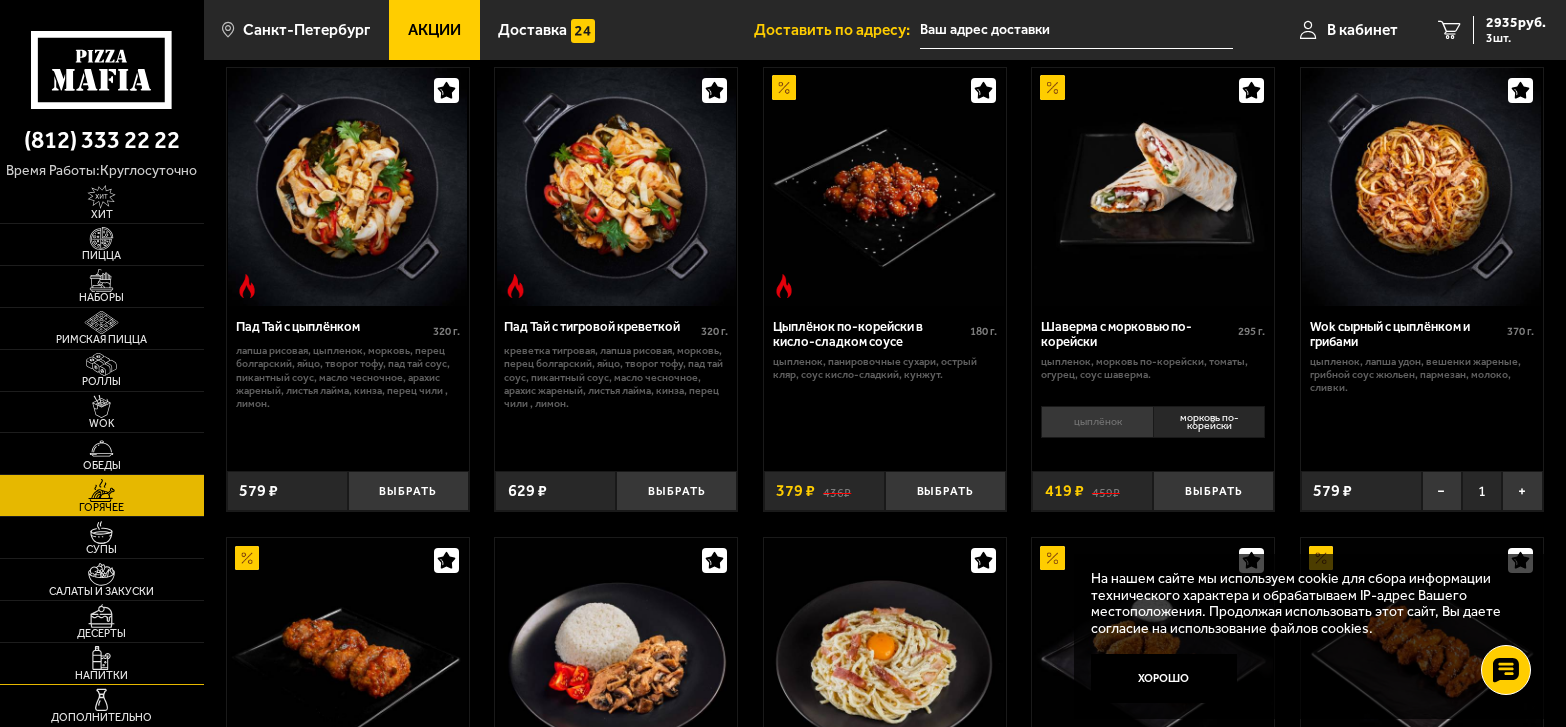 click at bounding box center [101, 657] 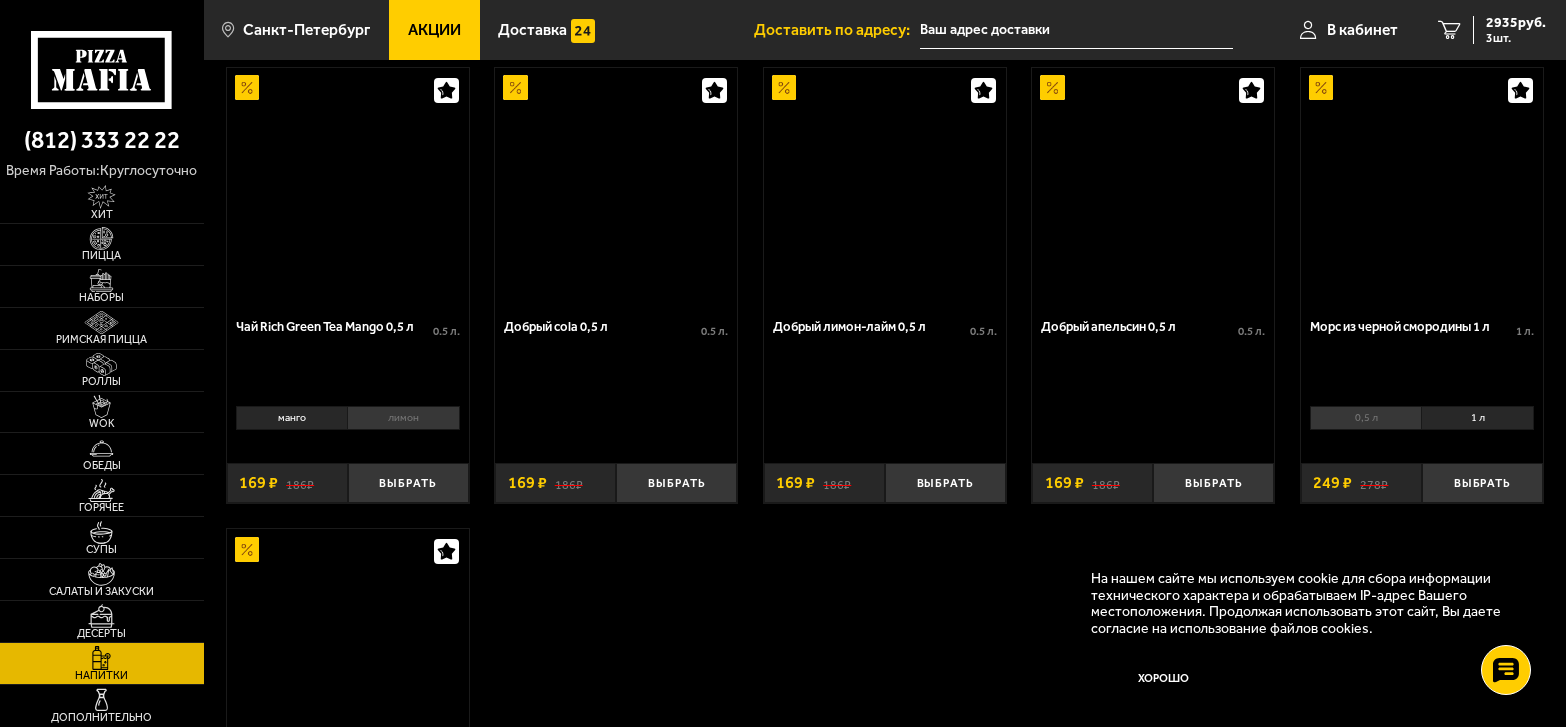 scroll, scrollTop: 0, scrollLeft: 0, axis: both 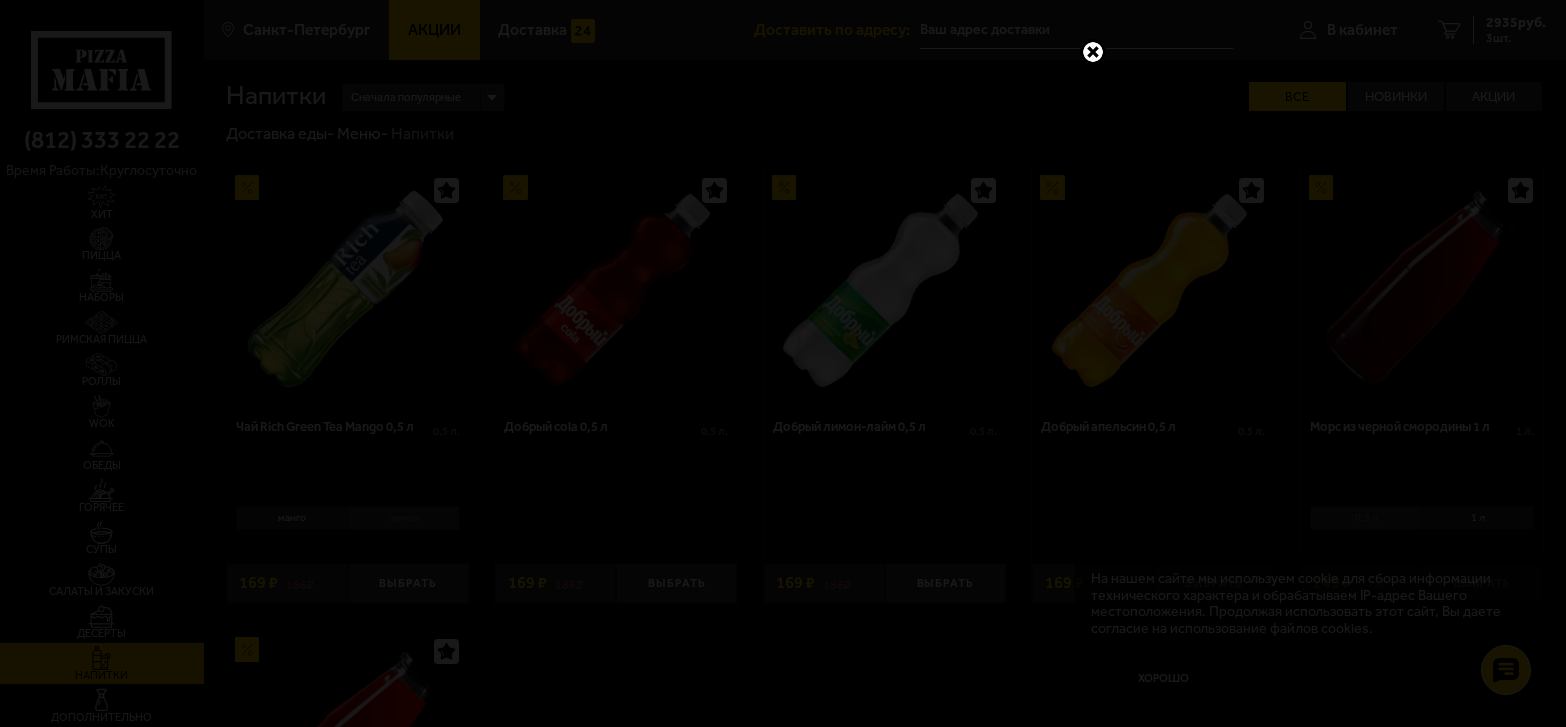 click at bounding box center (1093, 52) 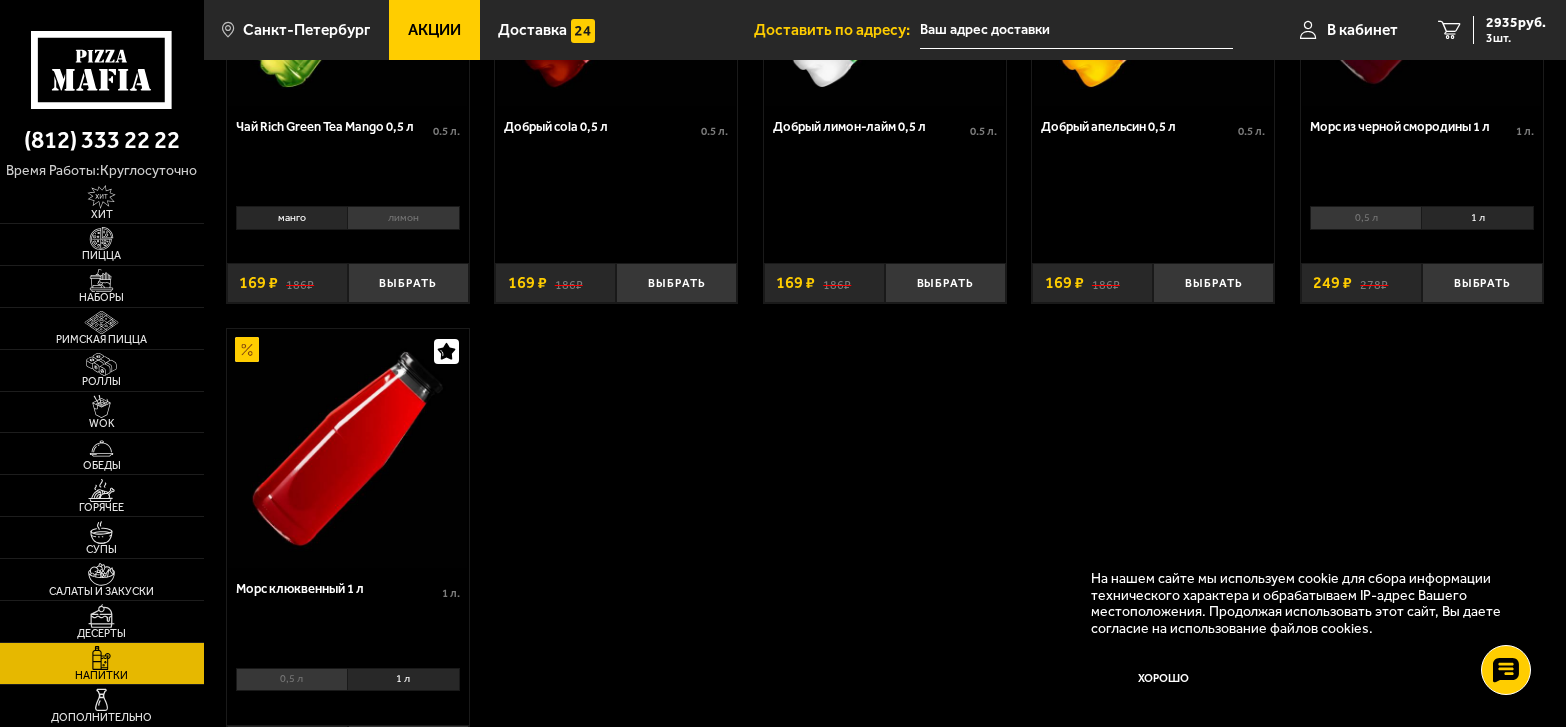 scroll, scrollTop: 400, scrollLeft: 0, axis: vertical 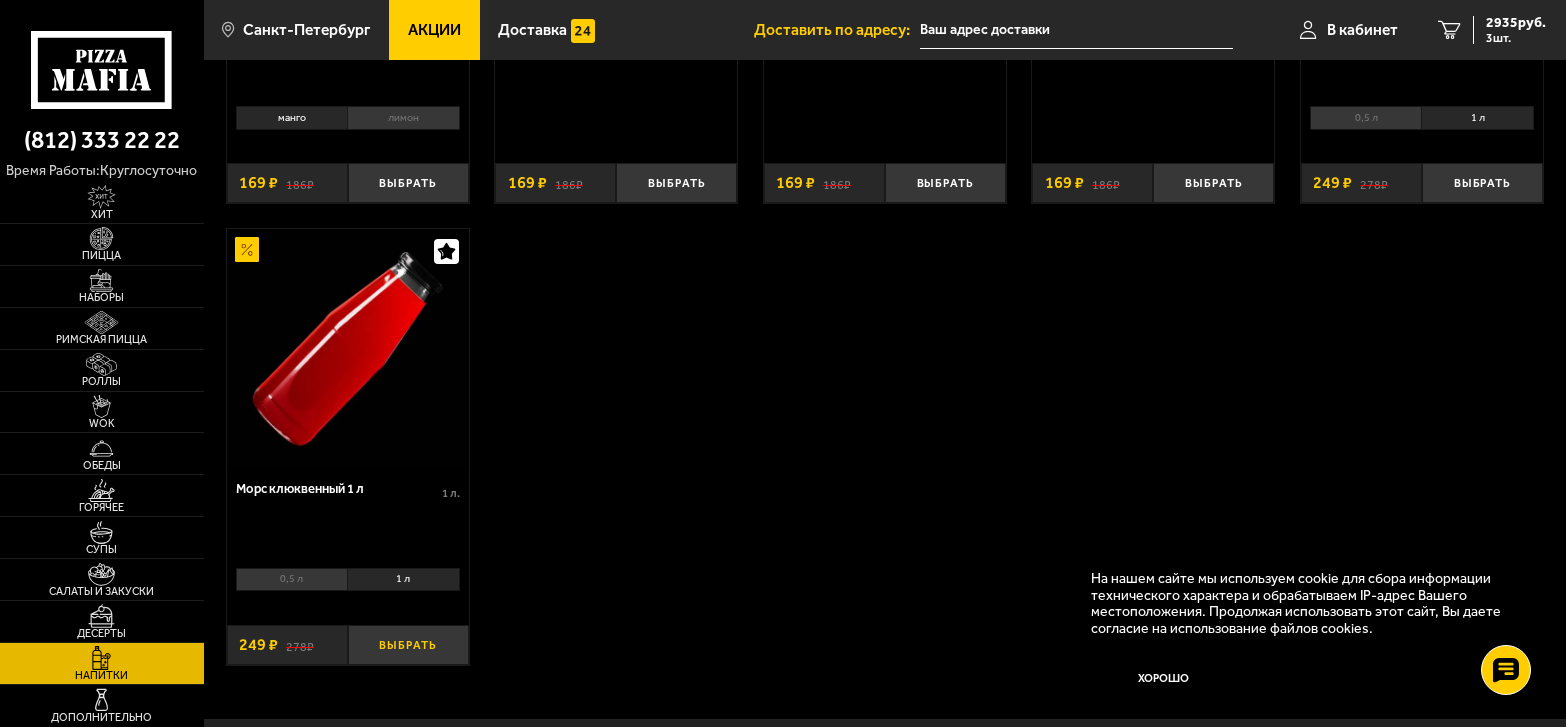 click on "Выбрать" at bounding box center [408, 645] 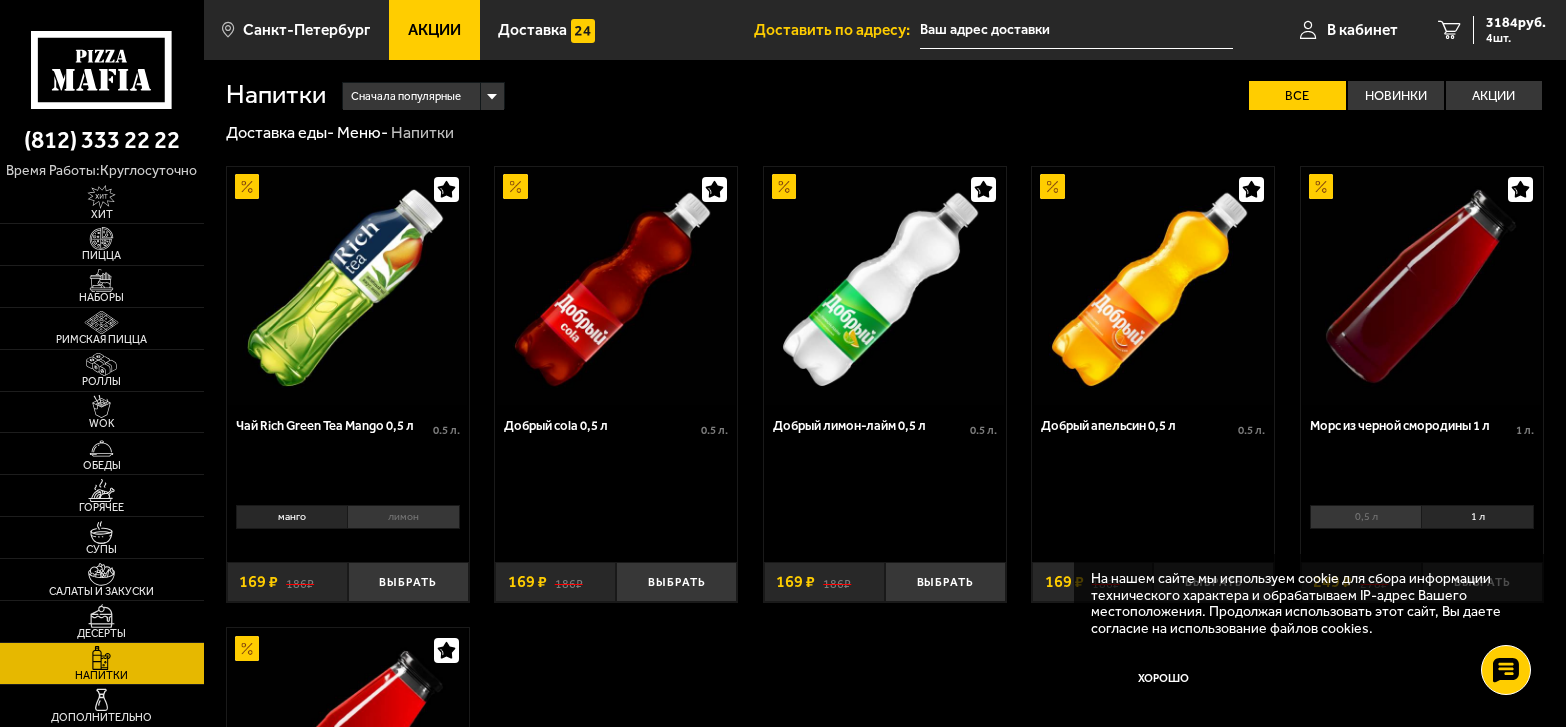 scroll, scrollTop: 0, scrollLeft: 0, axis: both 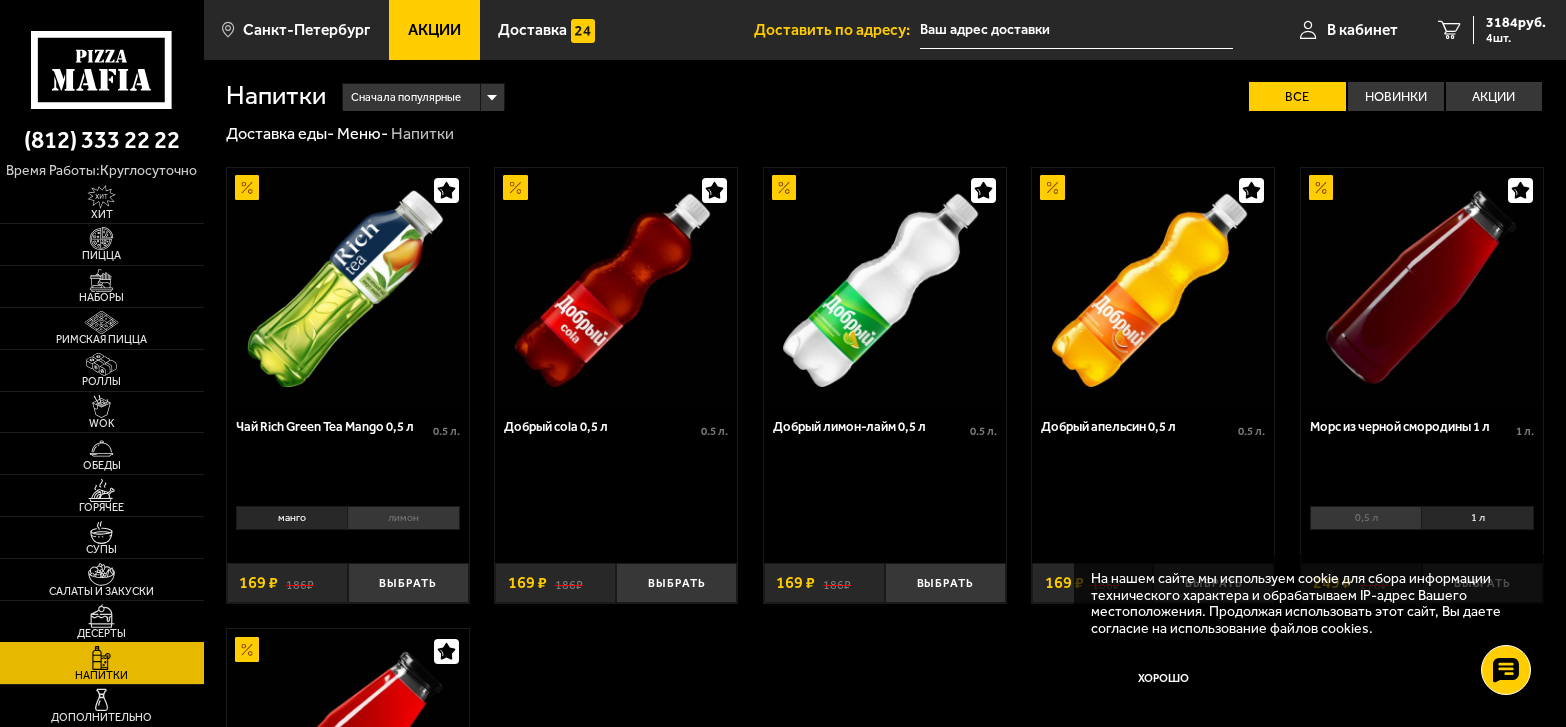 click at bounding box center (101, 615) 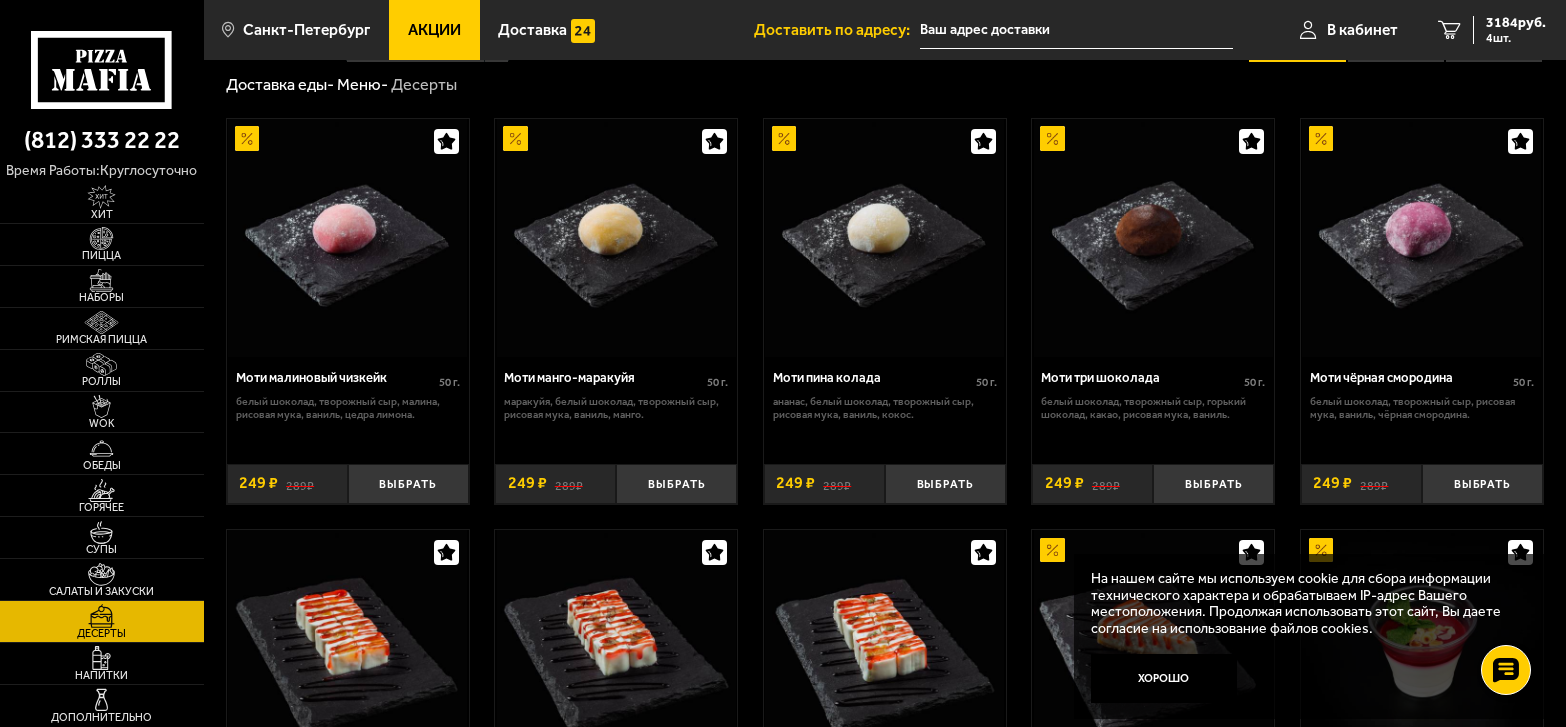 scroll, scrollTop: 0, scrollLeft: 0, axis: both 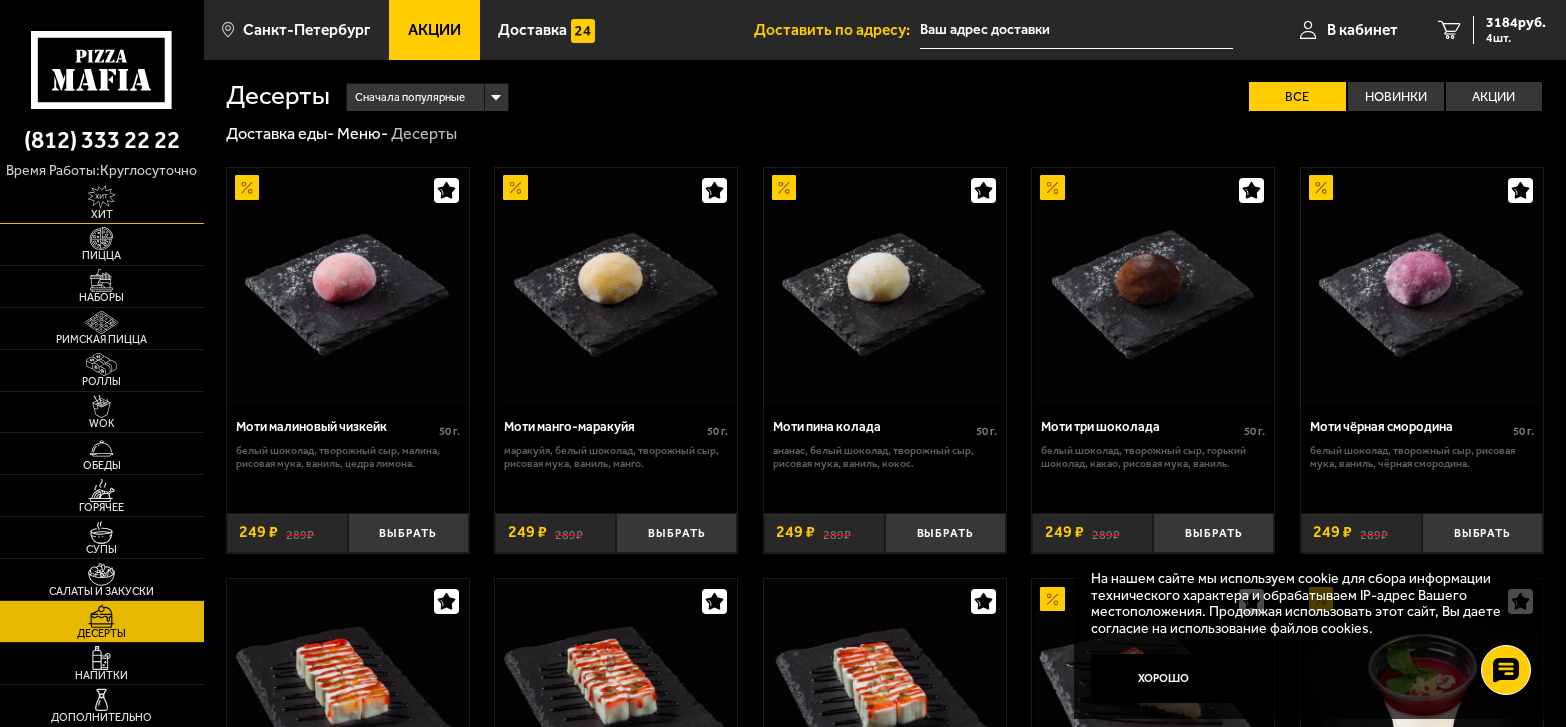 click at bounding box center [101, 196] 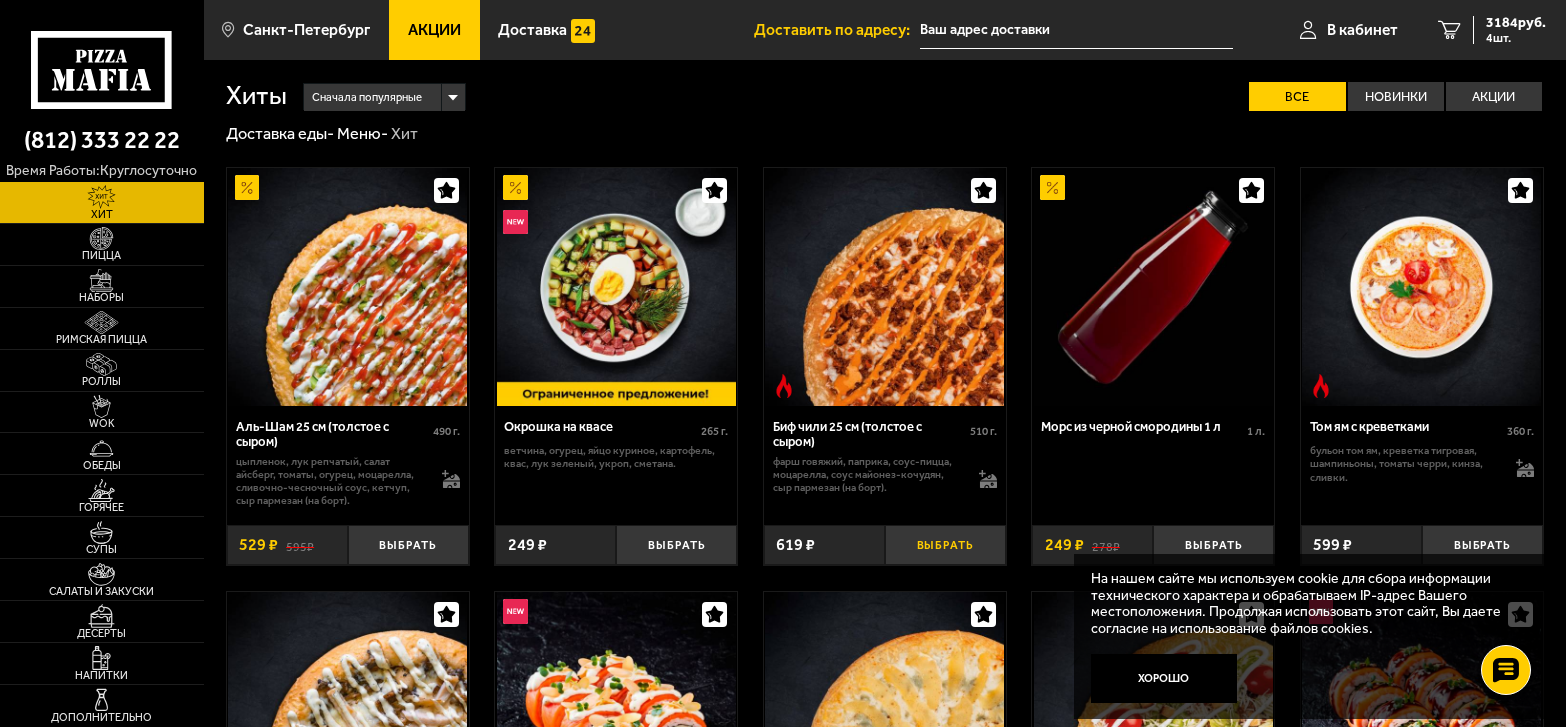 click on "Выбрать" at bounding box center [945, 545] 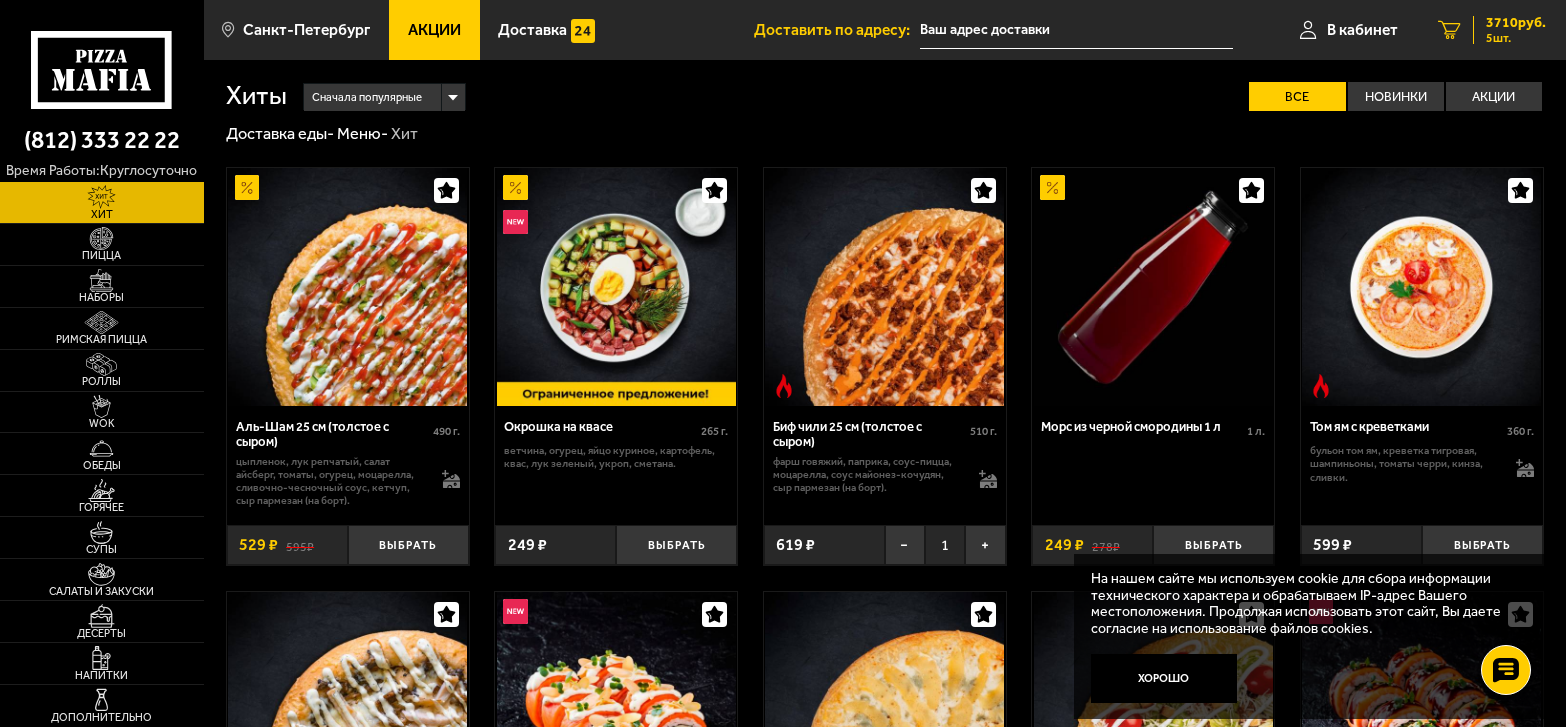 click on "3710  руб." at bounding box center (1516, 23) 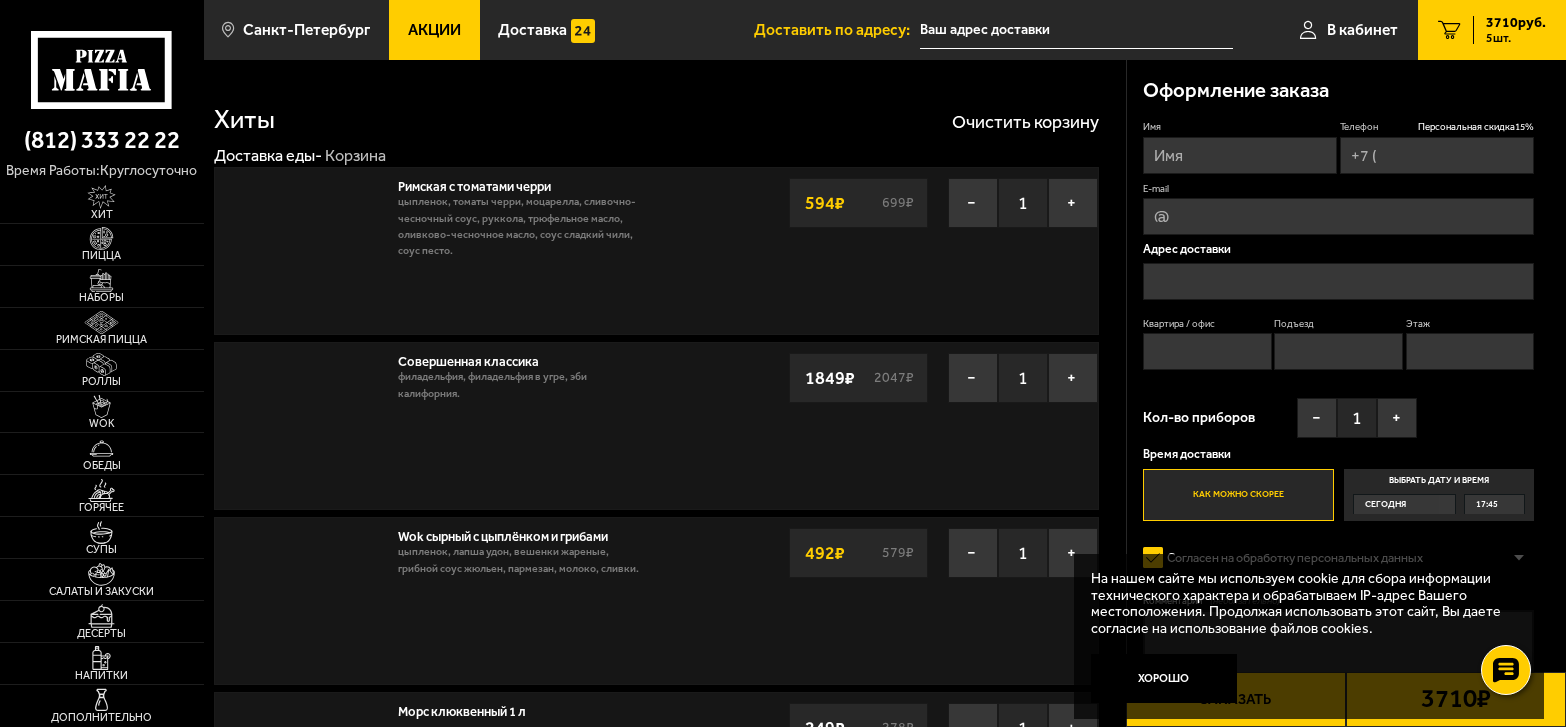type on "+7 ([PHONE]) [PHONE]-[PHONE]" 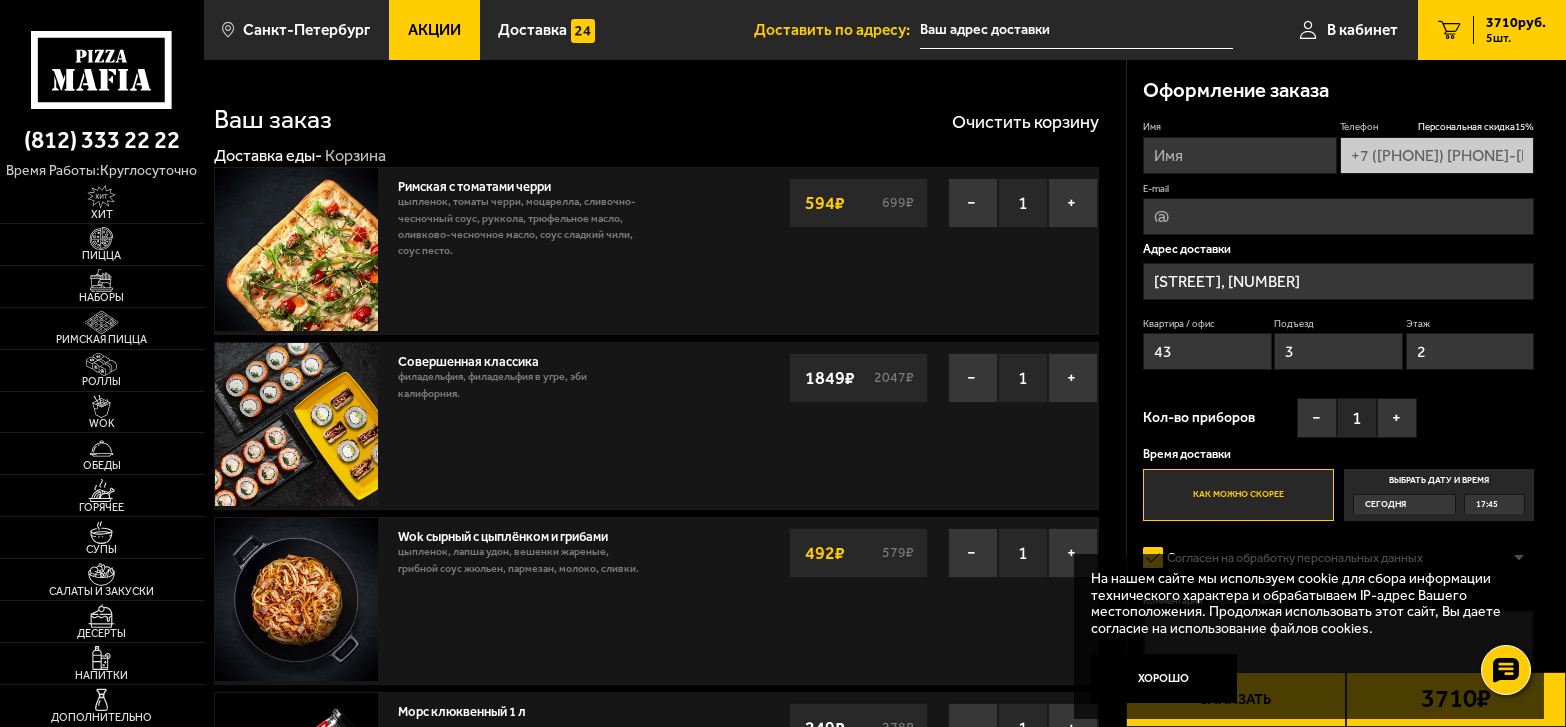 click on "Имя" at bounding box center [1240, 155] 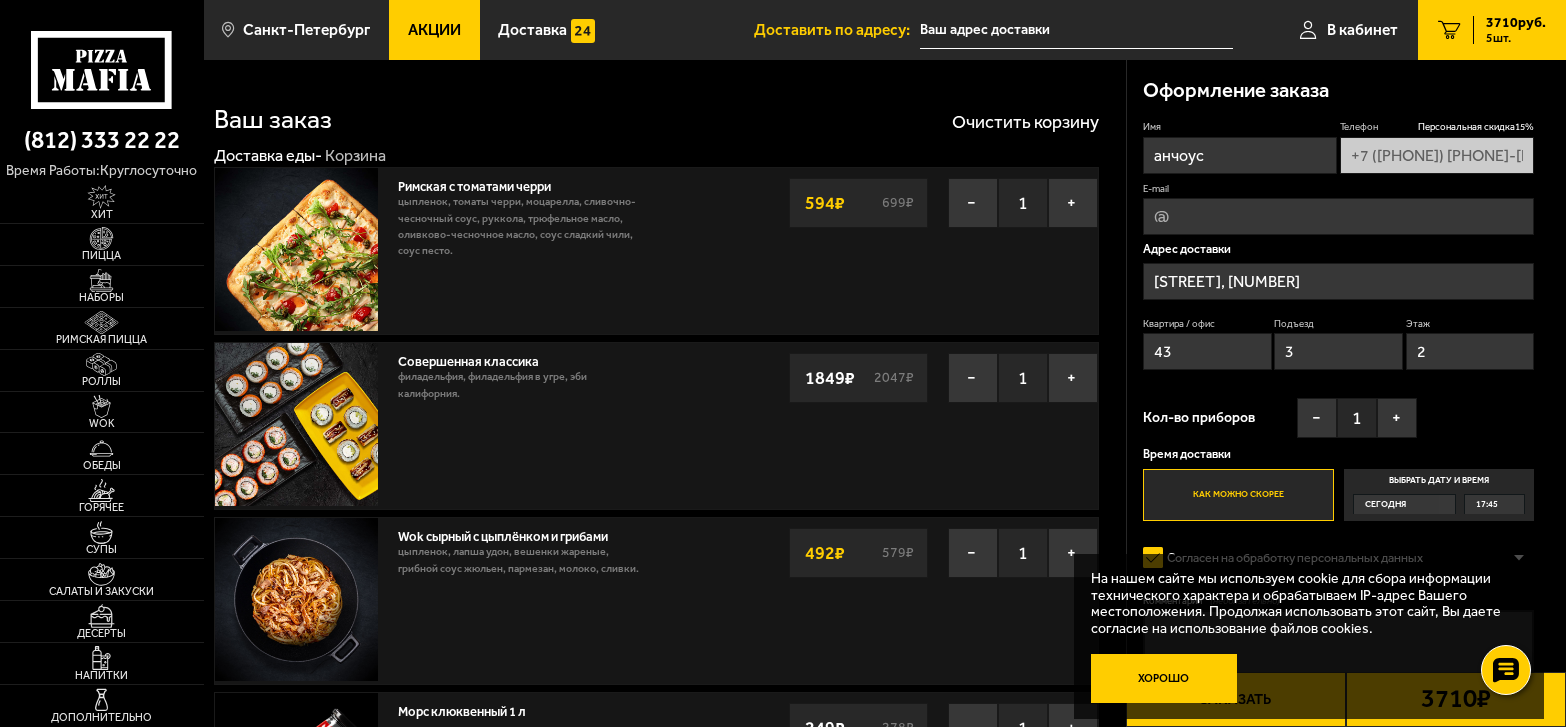 type on "анчоус" 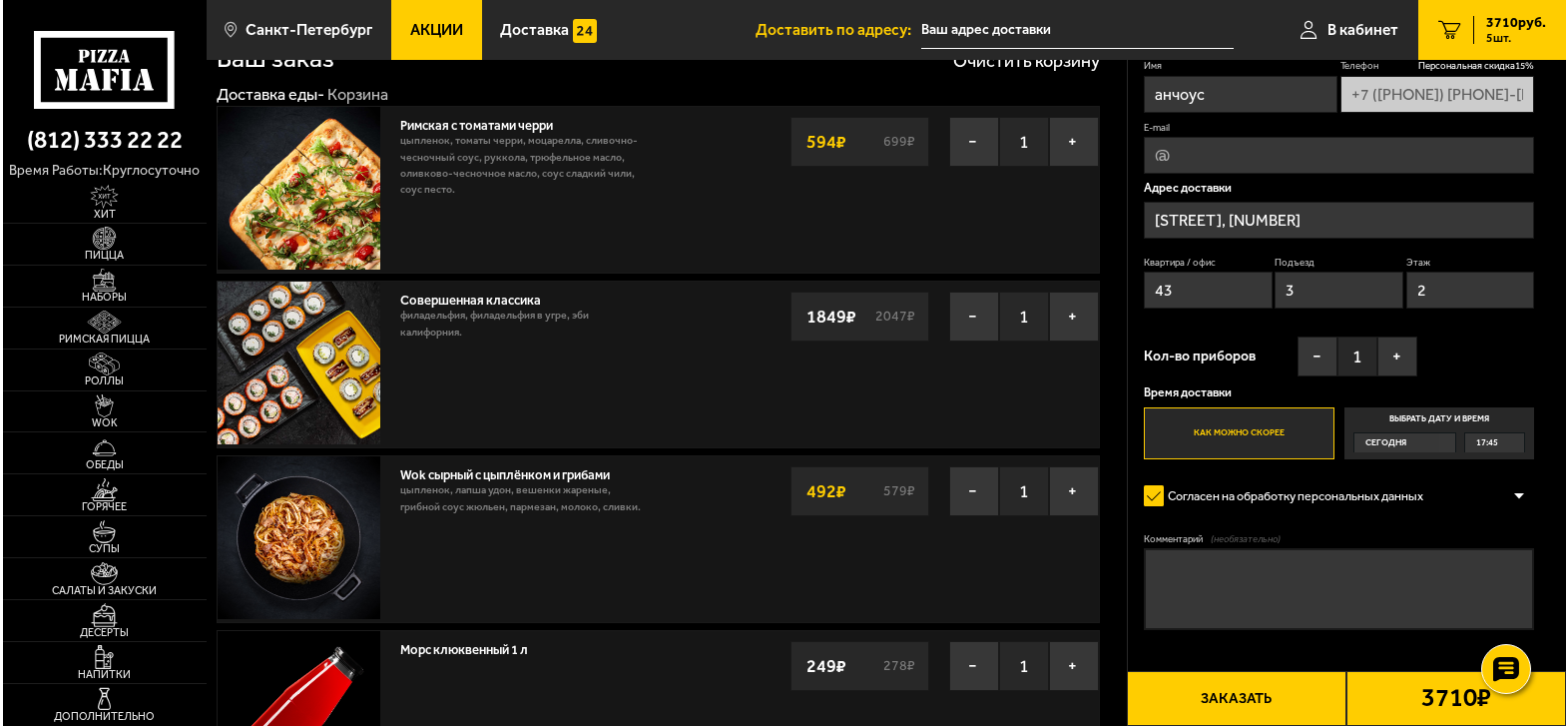 scroll, scrollTop: 100, scrollLeft: 0, axis: vertical 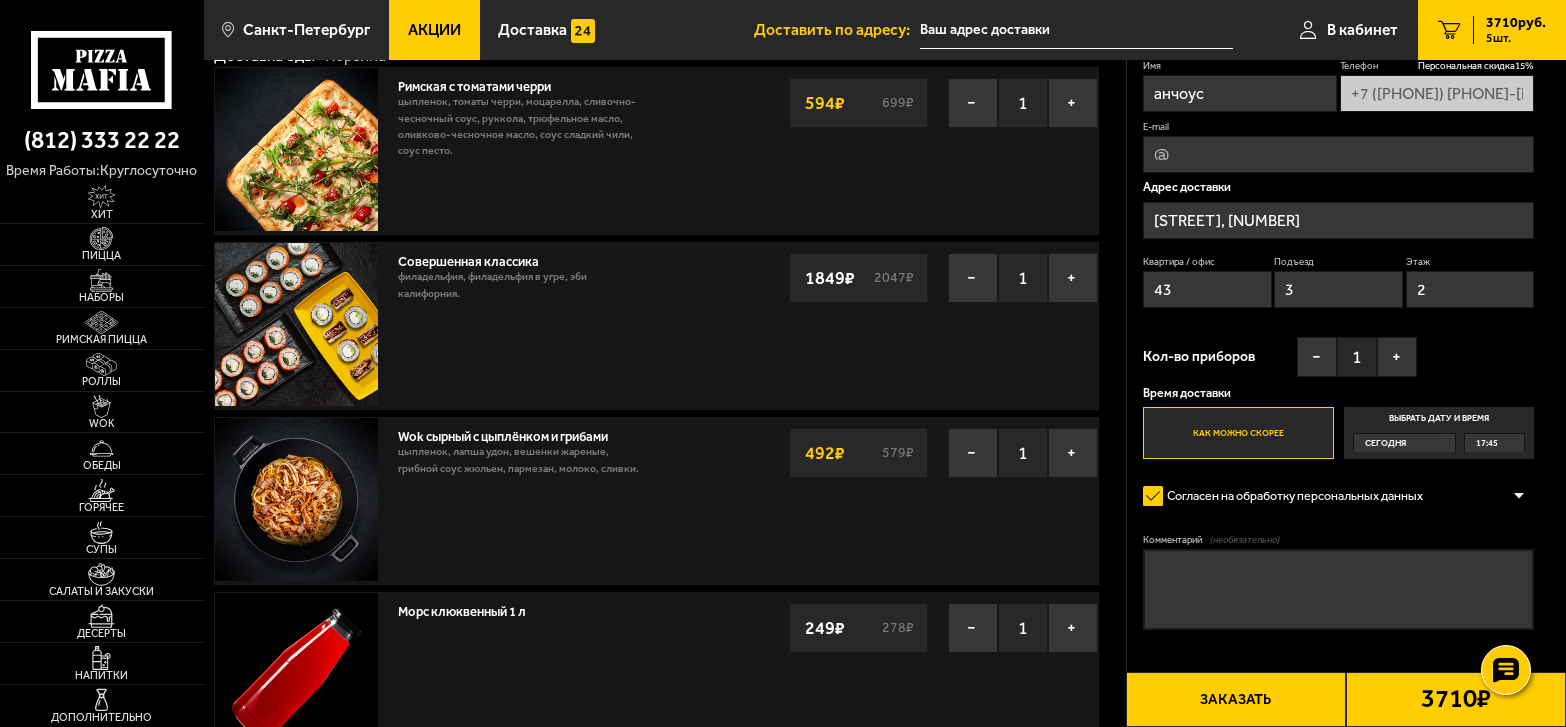 click on "Заказать" at bounding box center [1236, 699] 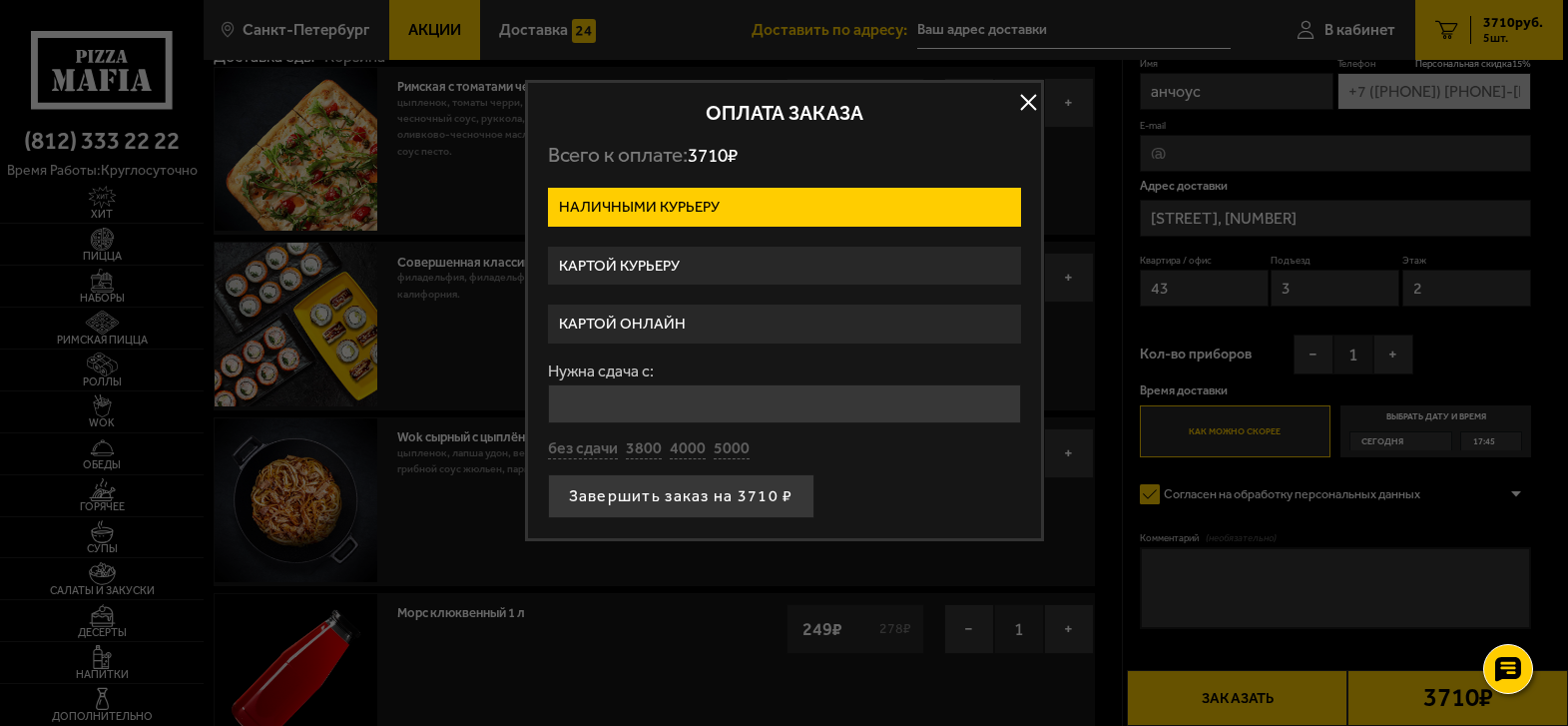 click on "Картой онлайн" at bounding box center (784, 324) 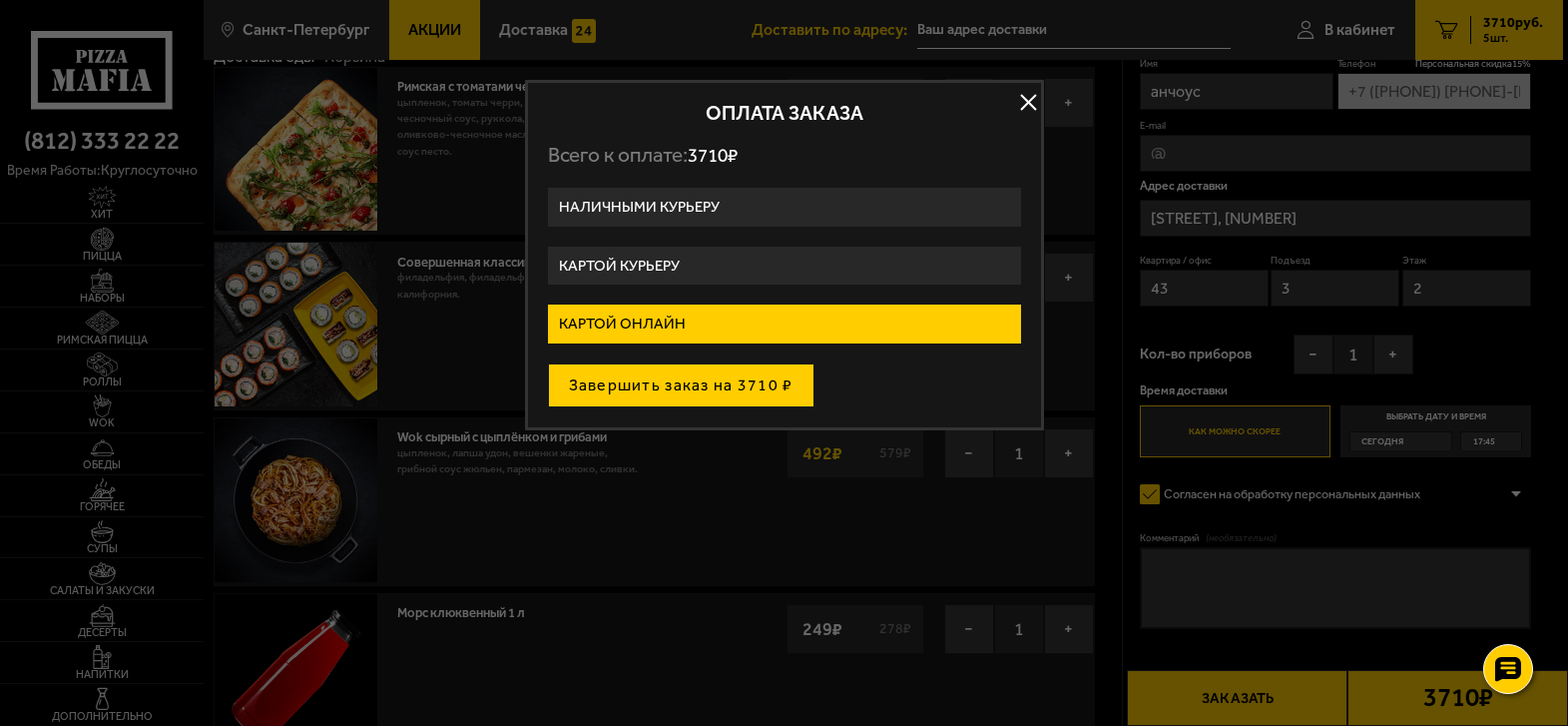 click on "Завершить заказ на 3710 ₽" at bounding box center (681, 385) 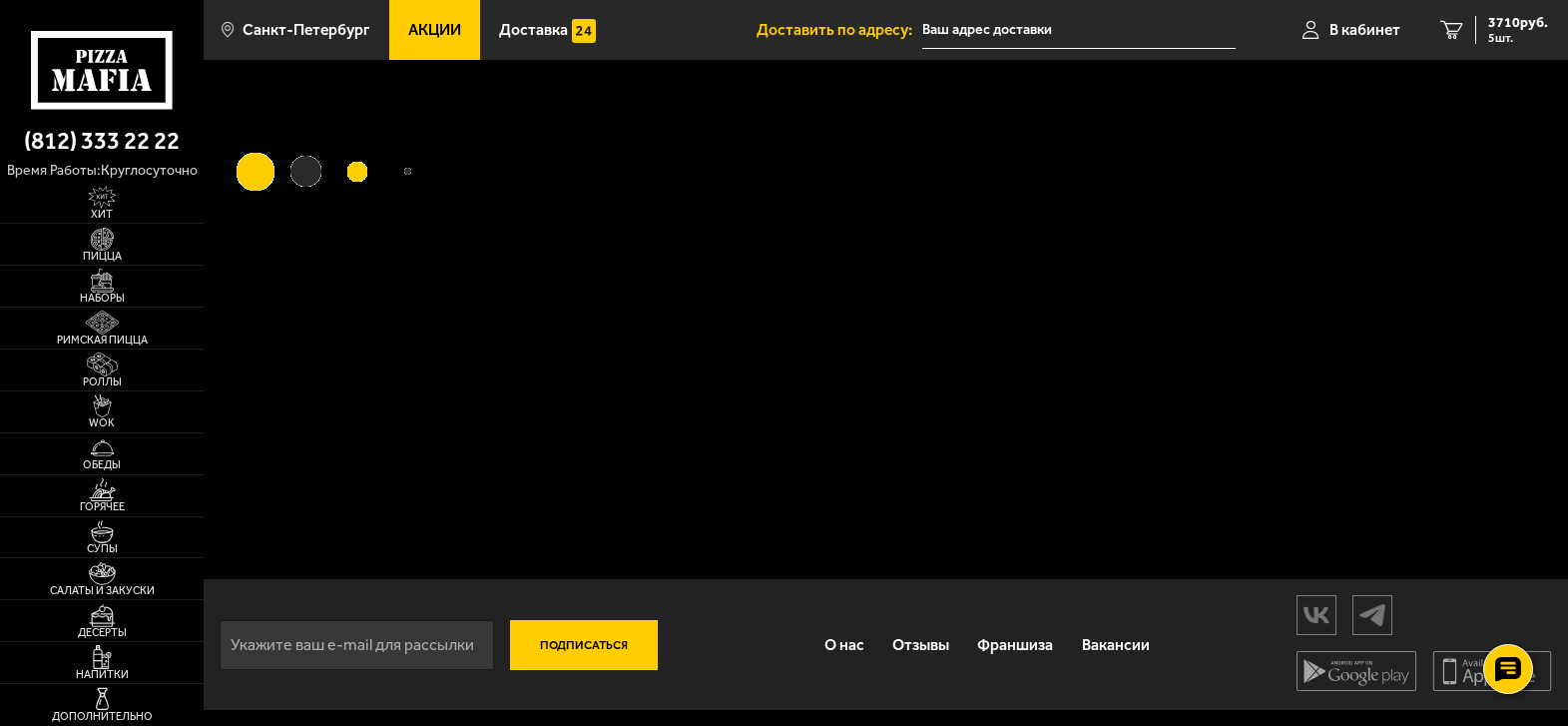 scroll, scrollTop: 0, scrollLeft: 0, axis: both 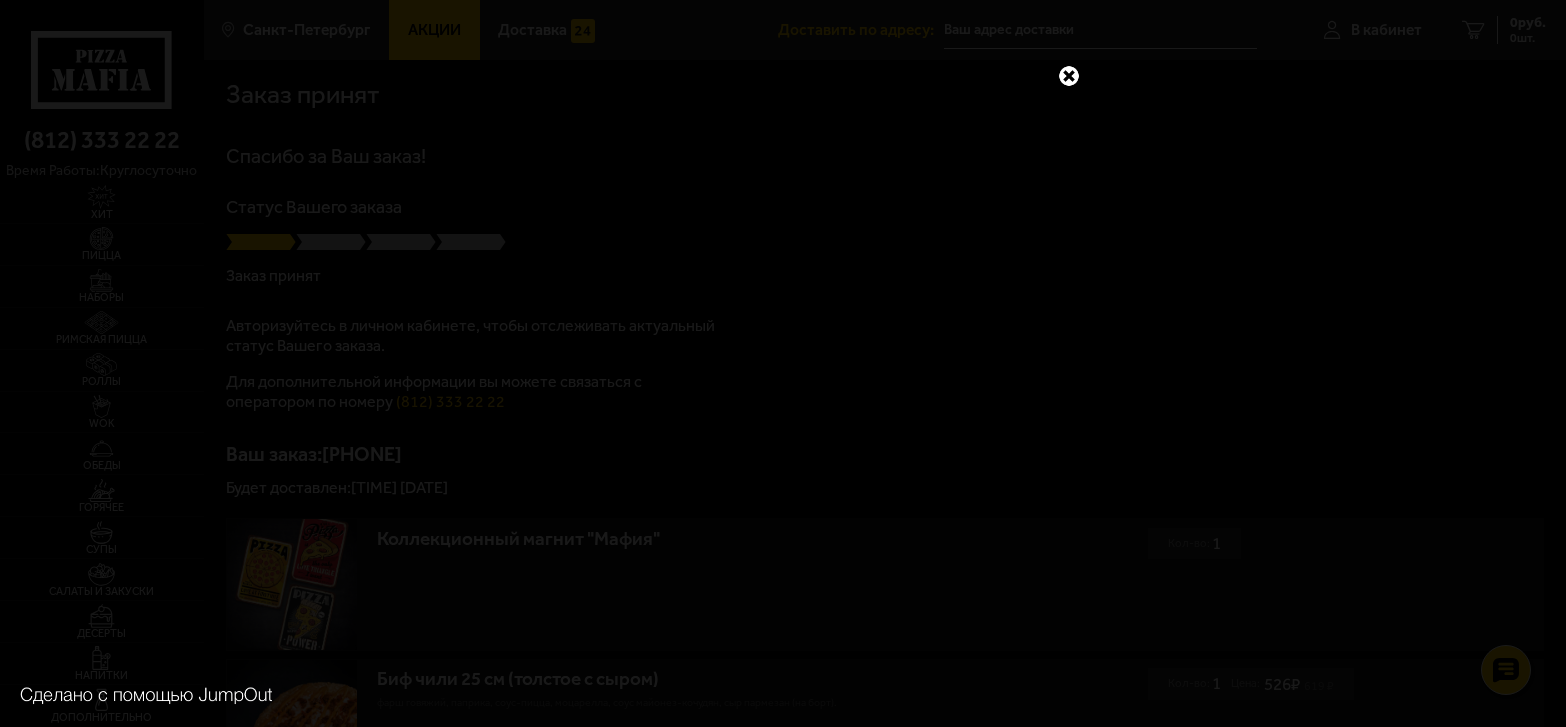 click at bounding box center (1069, 76) 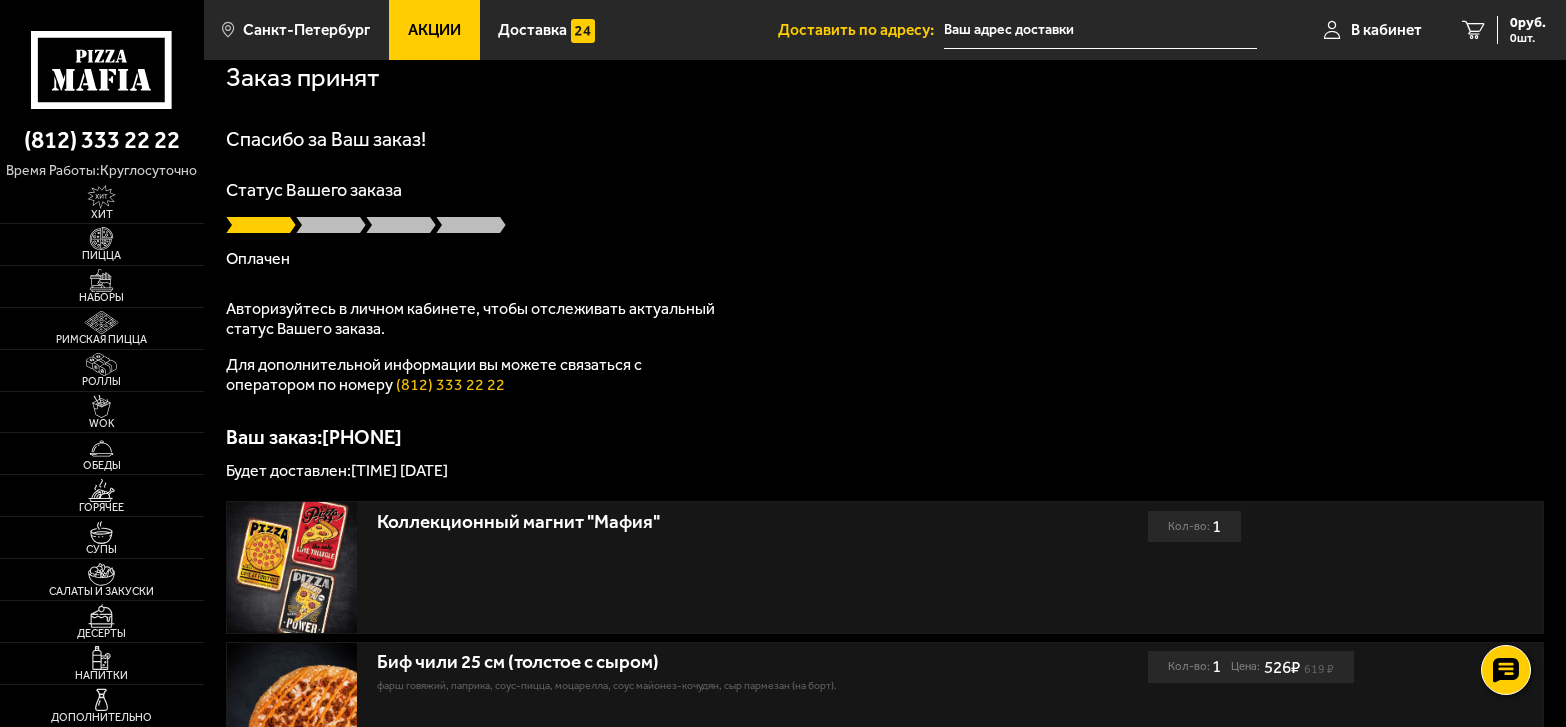 scroll, scrollTop: 0, scrollLeft: 0, axis: both 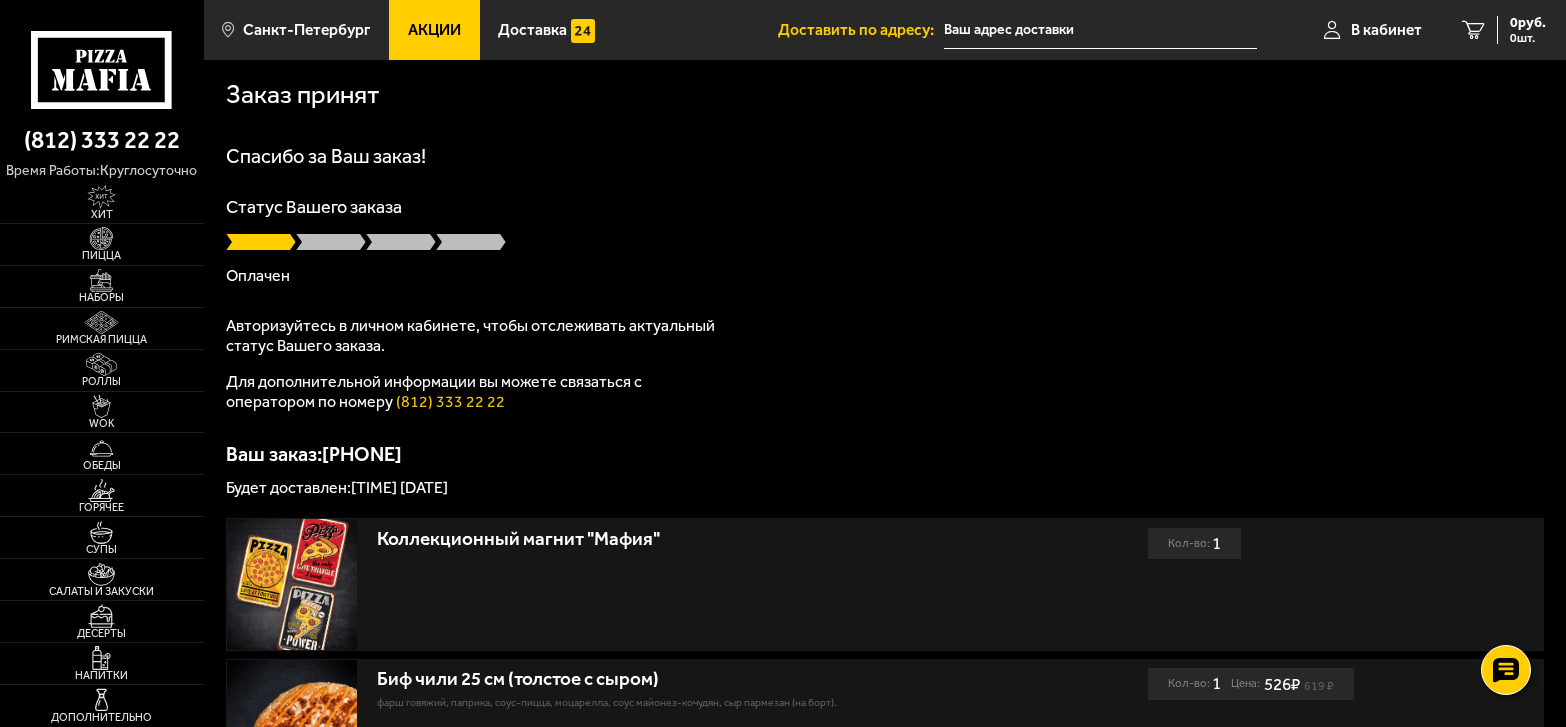 click 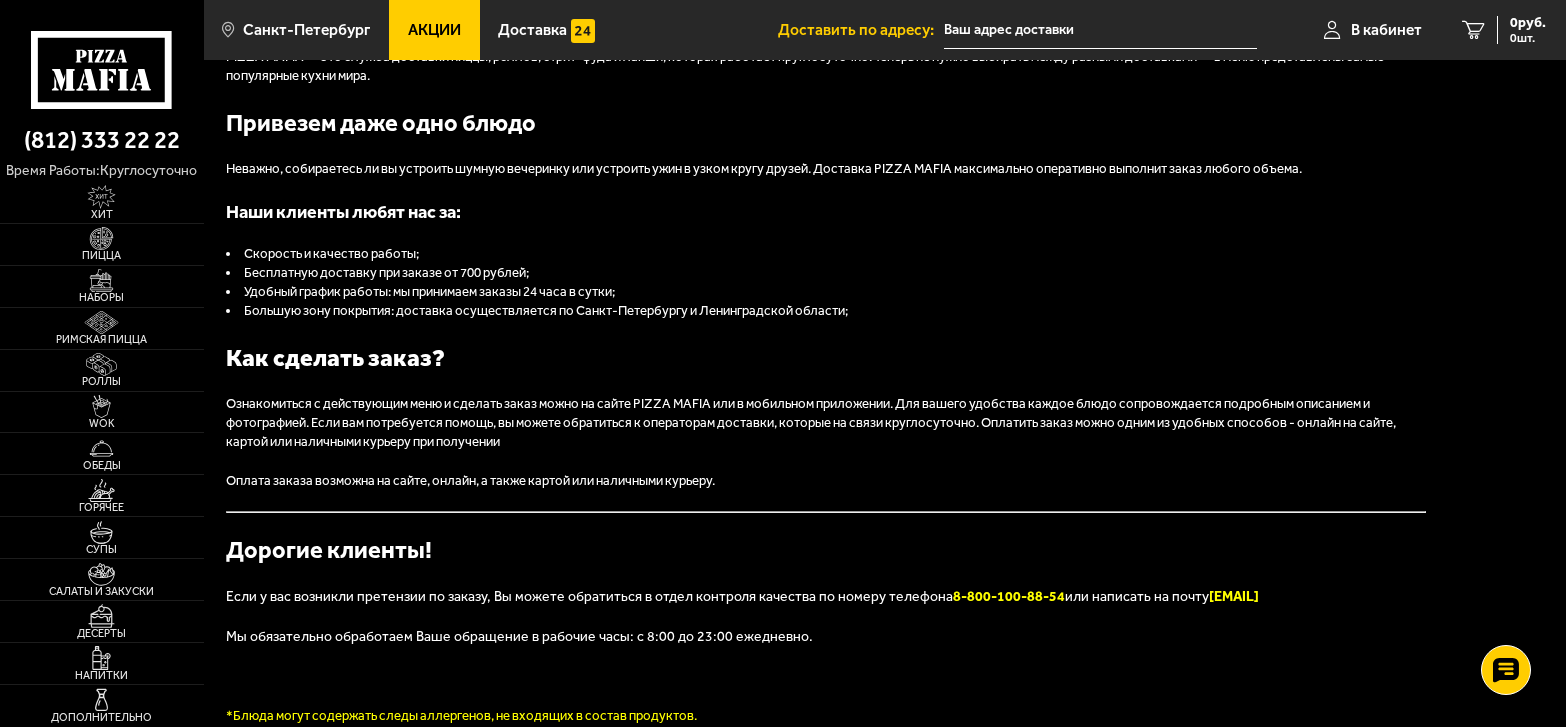 scroll, scrollTop: 2071, scrollLeft: 0, axis: vertical 